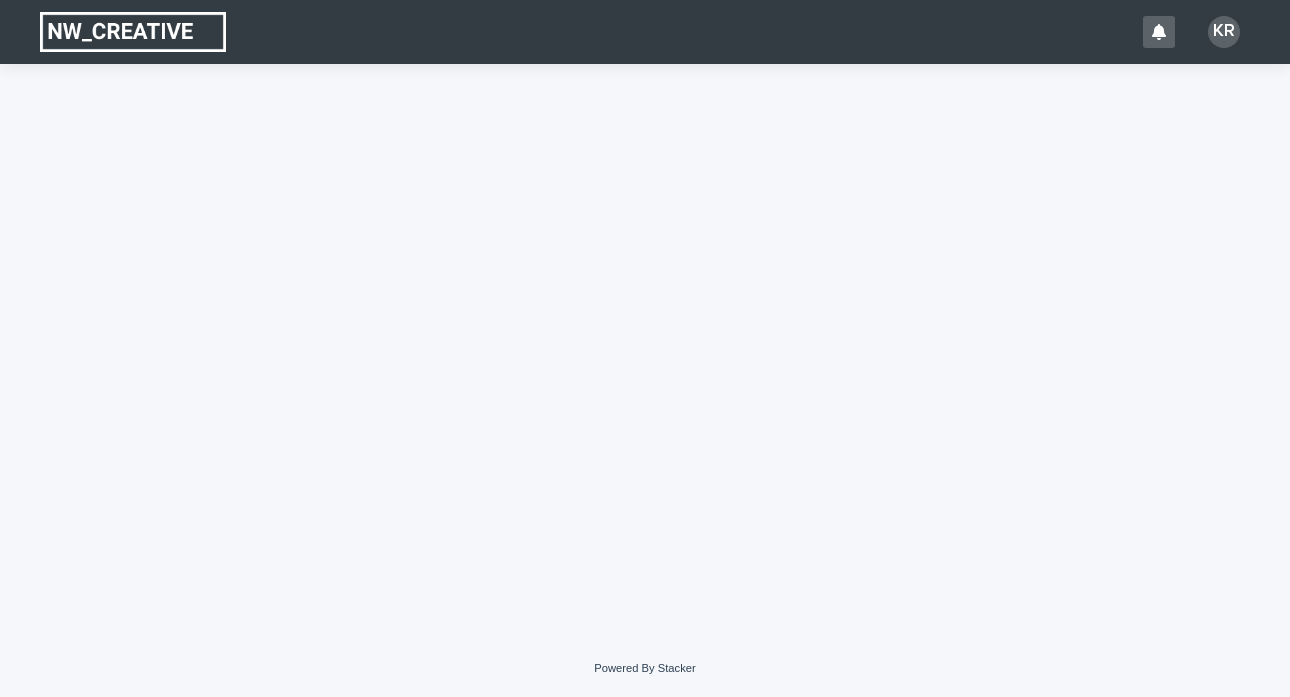 scroll, scrollTop: 0, scrollLeft: 0, axis: both 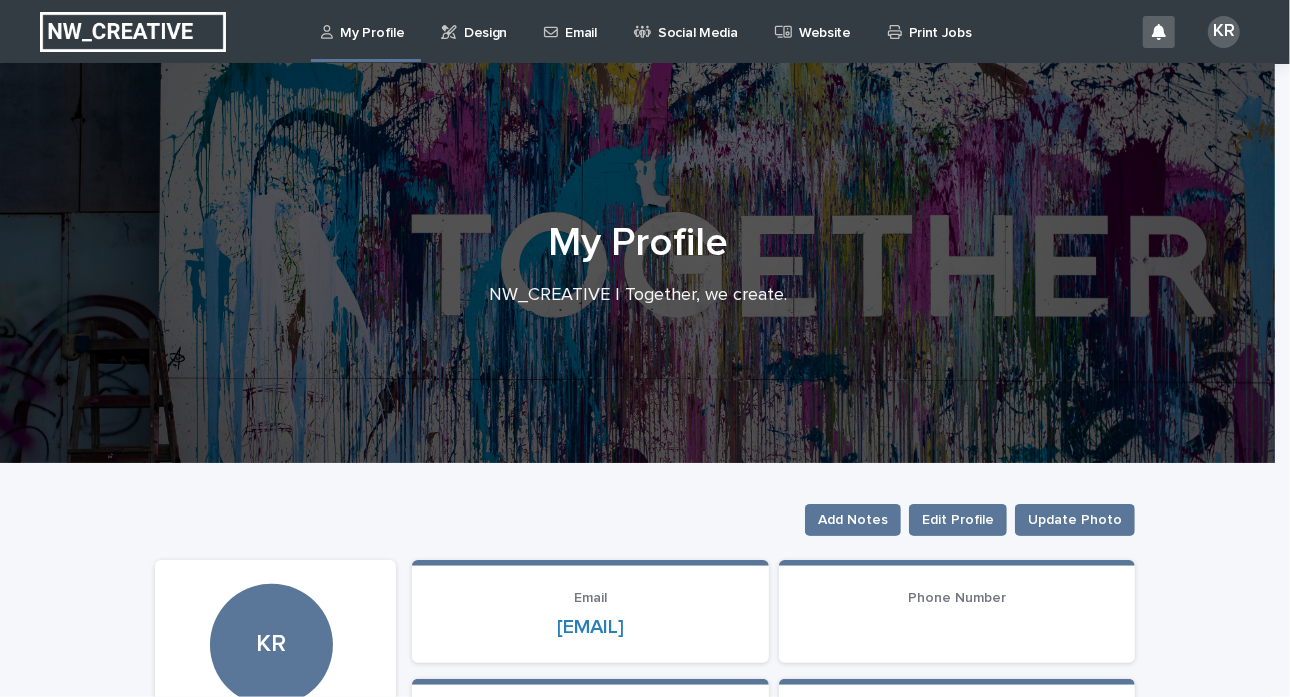 click on "Email" at bounding box center [573, 21] 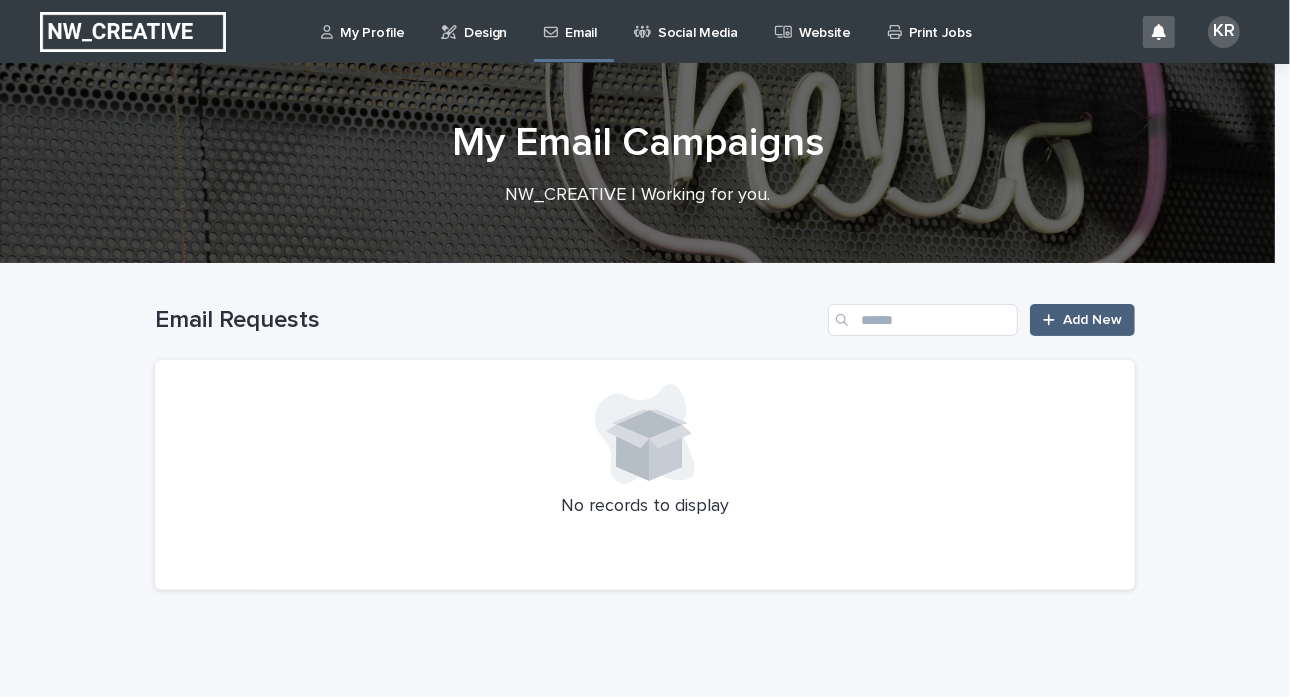 click on "Add New" at bounding box center [1092, 320] 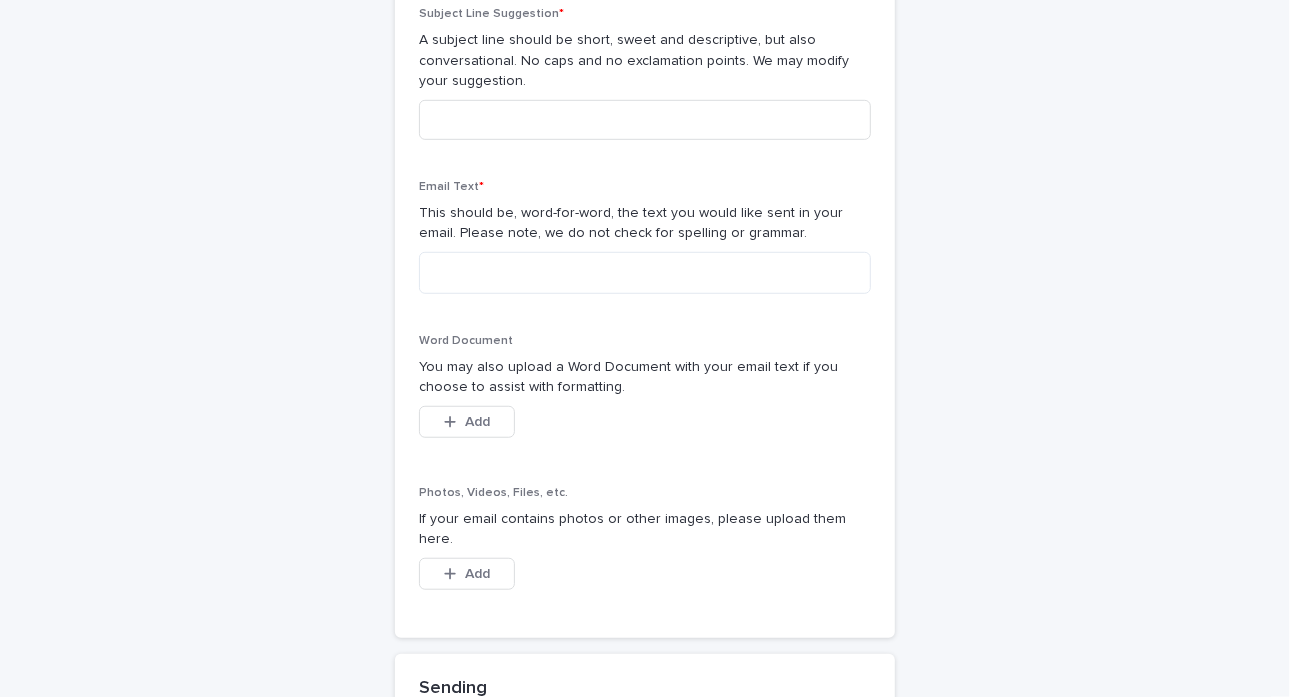 scroll, scrollTop: 709, scrollLeft: 0, axis: vertical 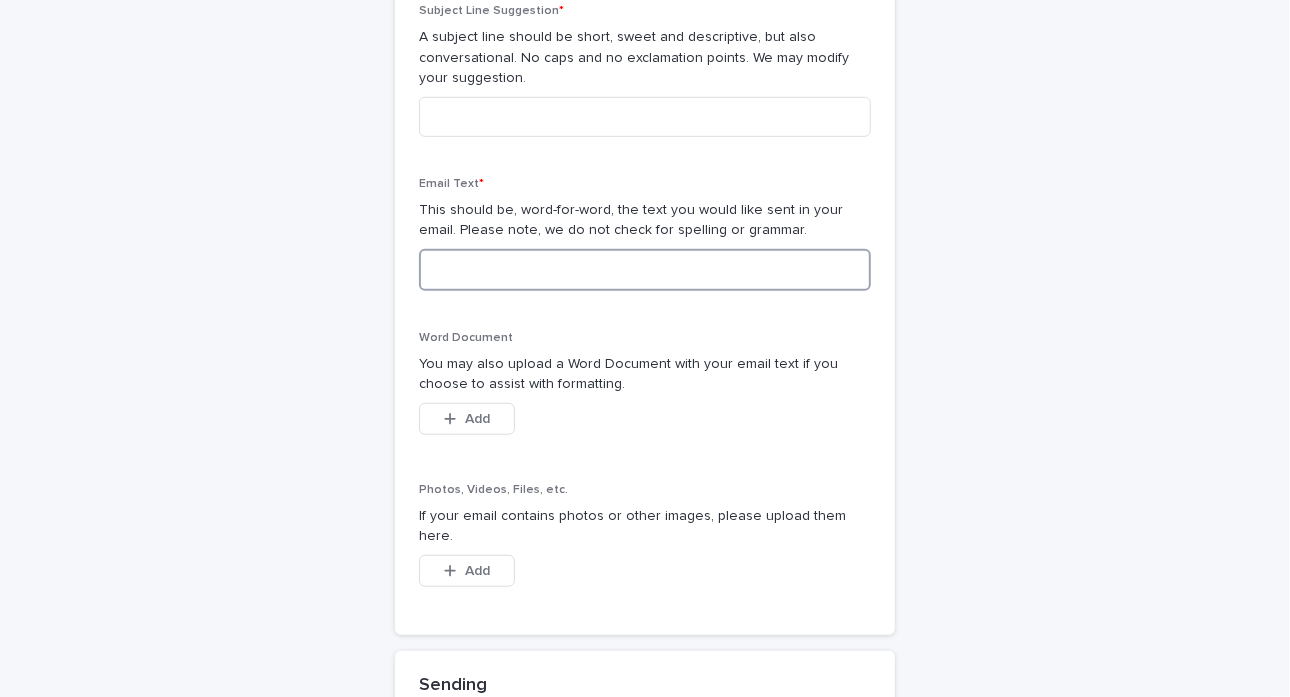 click at bounding box center [645, 270] 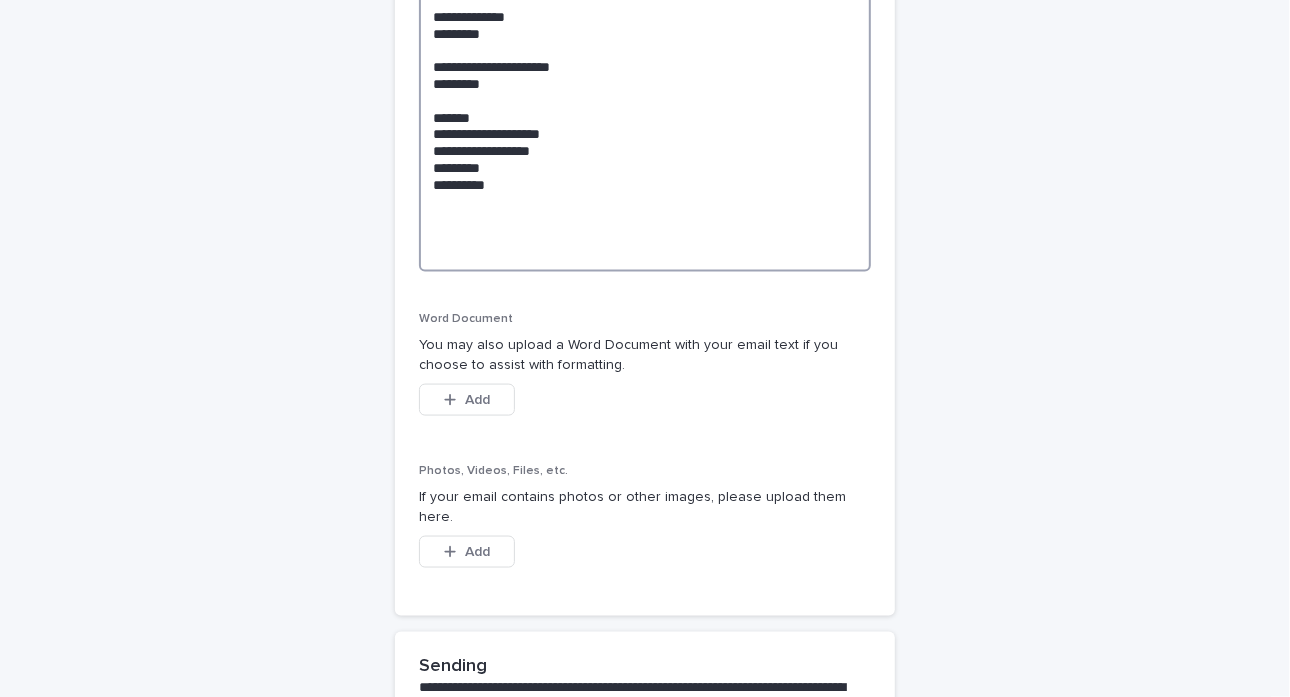 scroll, scrollTop: 1511, scrollLeft: 0, axis: vertical 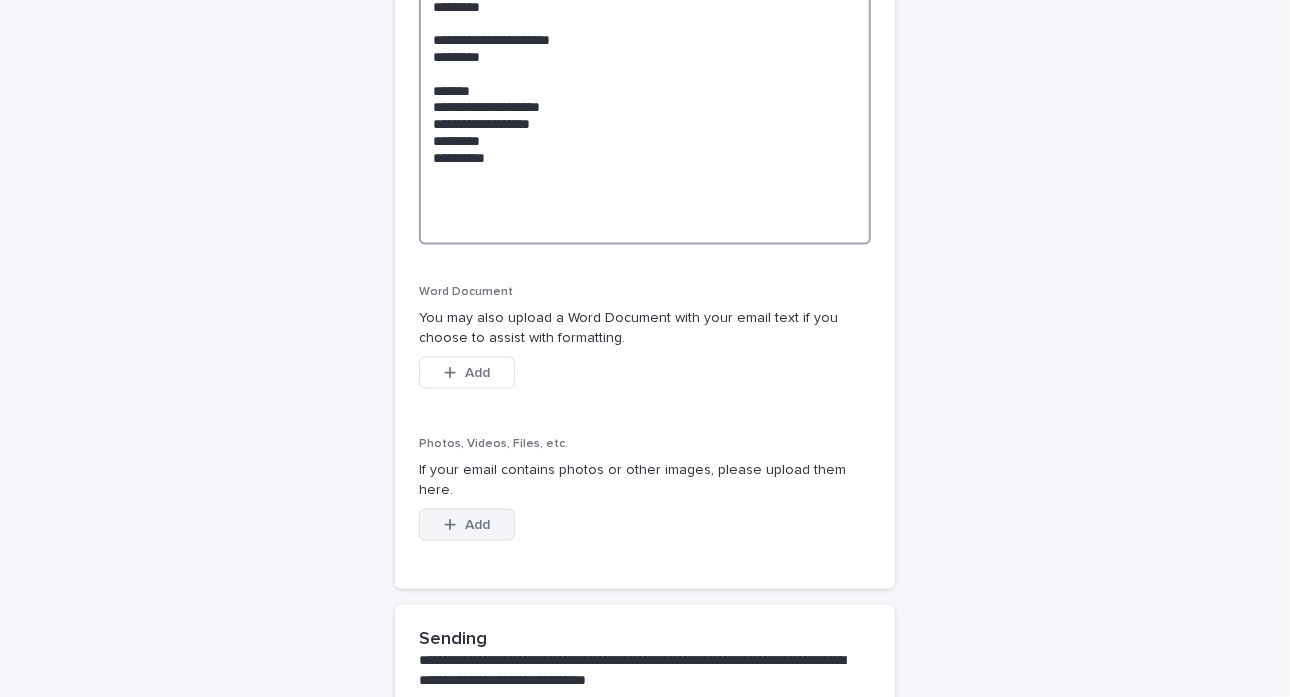 type on "**********" 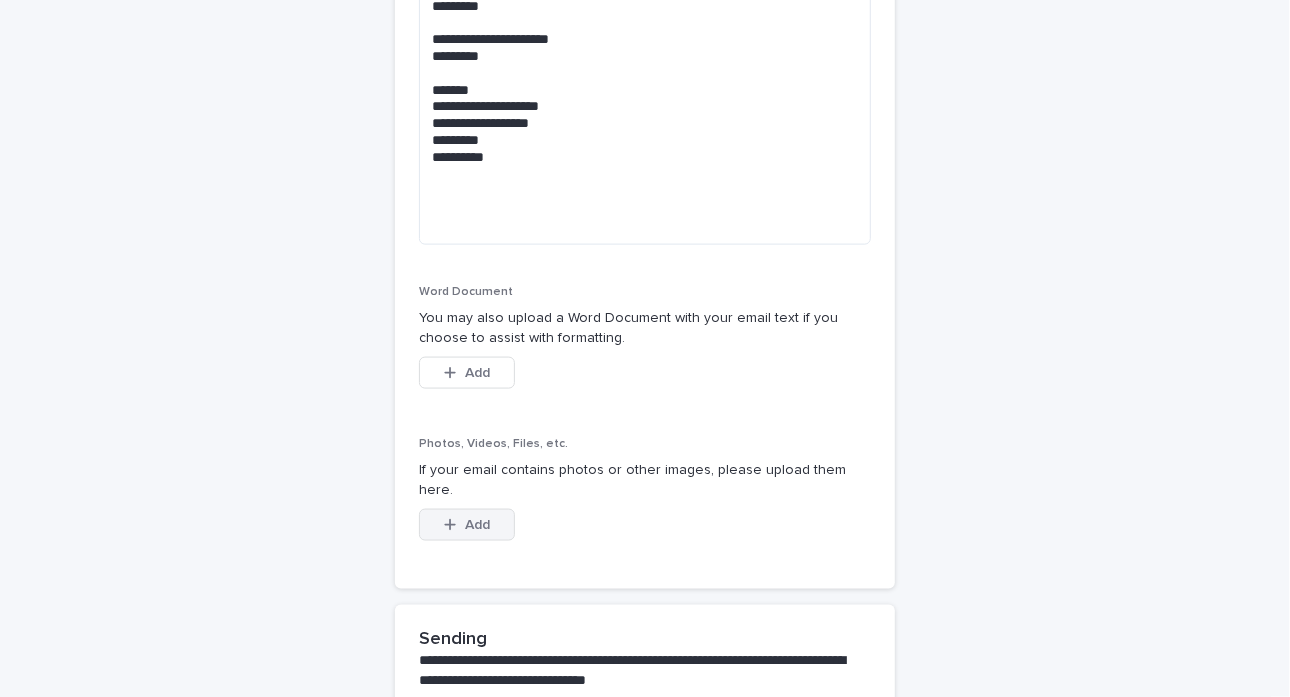 click on "Add" at bounding box center [477, 525] 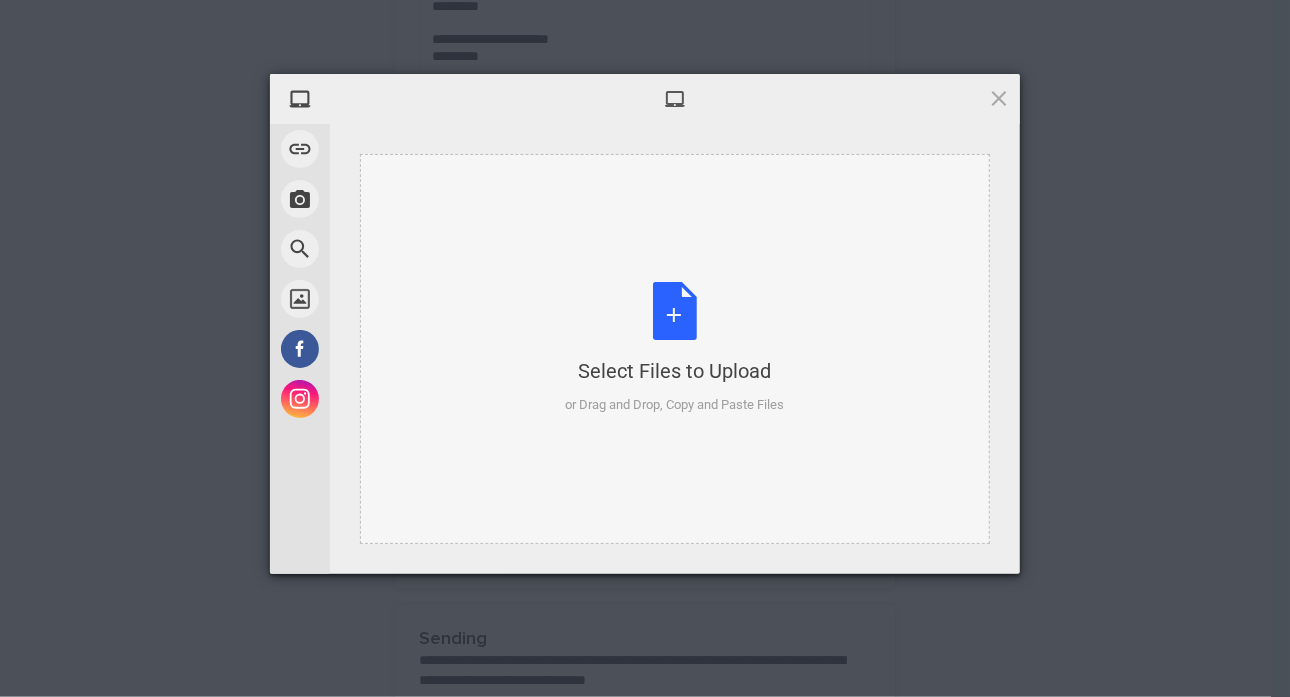 click on "Select Files to Upload
or Drag and Drop, Copy and Paste Files" at bounding box center (675, 348) 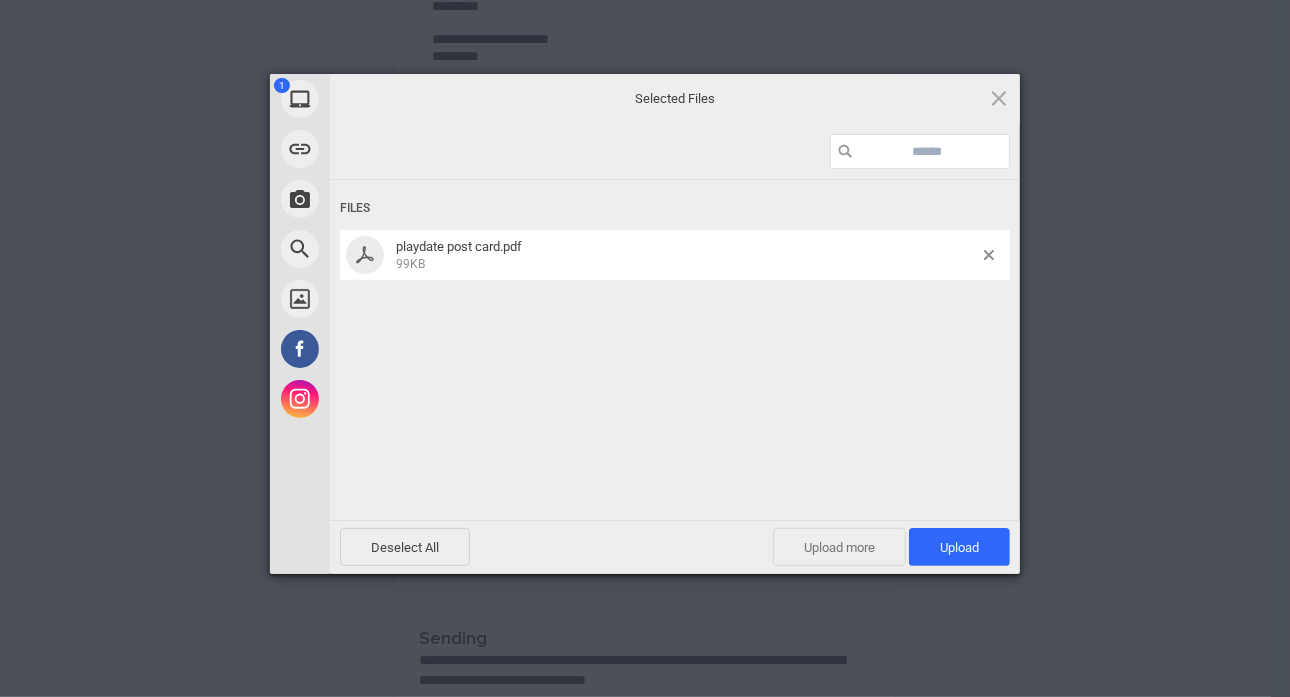 click on "Upload more" at bounding box center [839, 547] 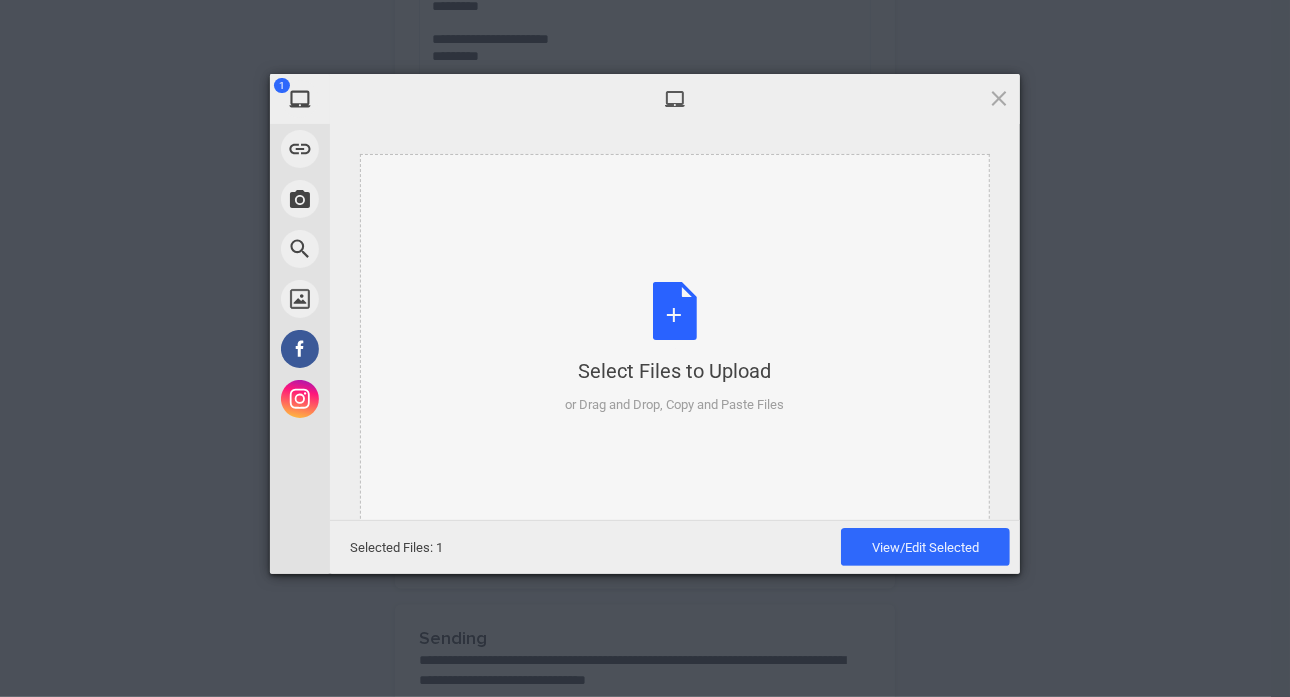 click on "Select Files to Upload
or Drag and Drop, Copy and Paste Files" at bounding box center (675, 348) 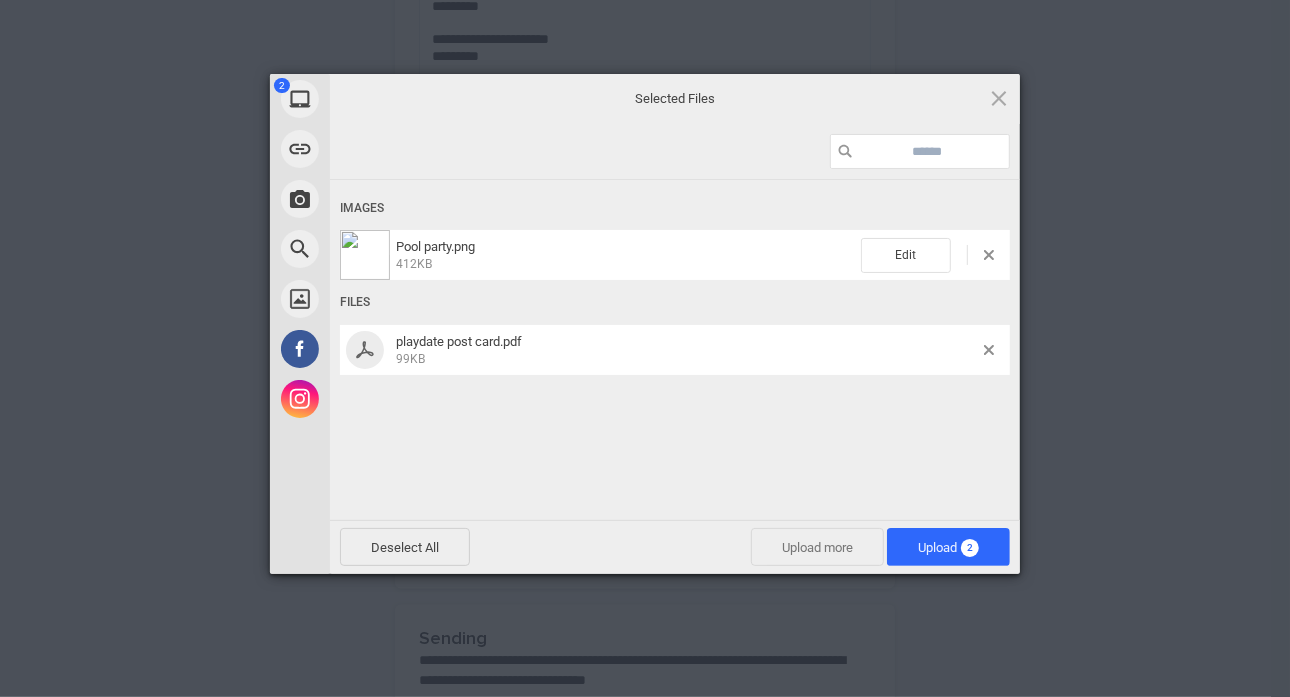 click on "Upload more" at bounding box center [817, 547] 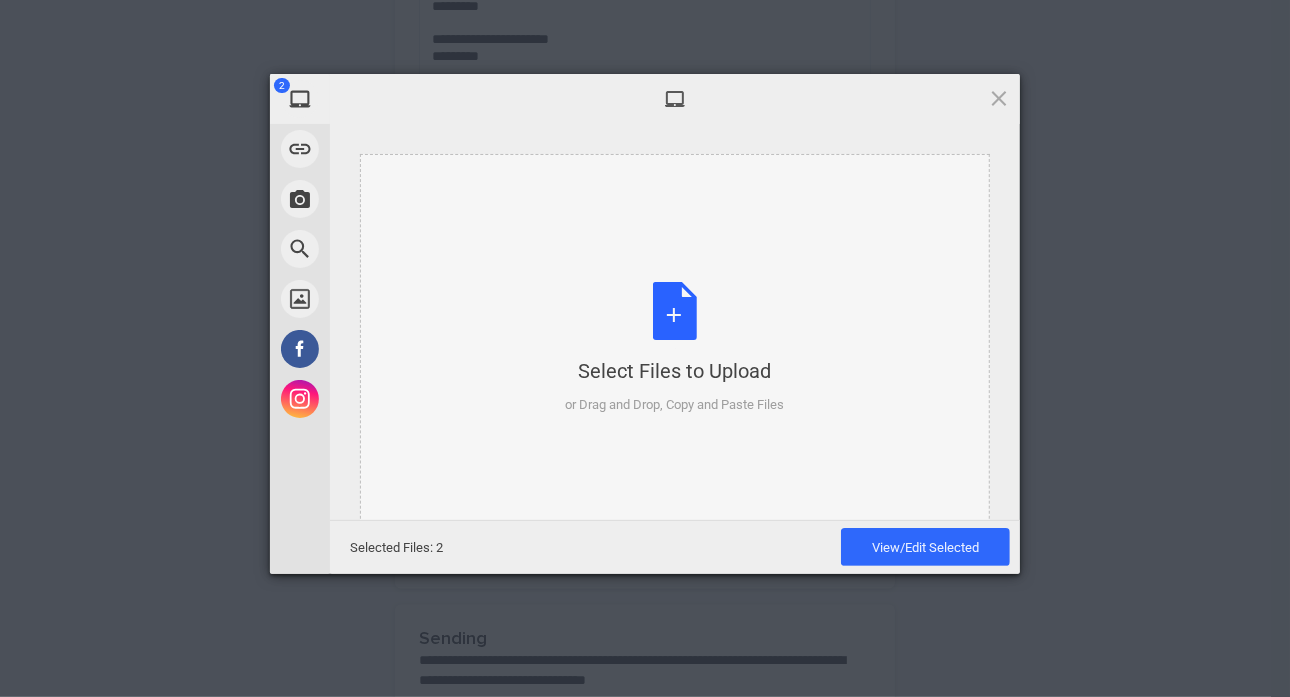click on "Select Files to Upload
or Drag and Drop, Copy and Paste Files" at bounding box center [675, 348] 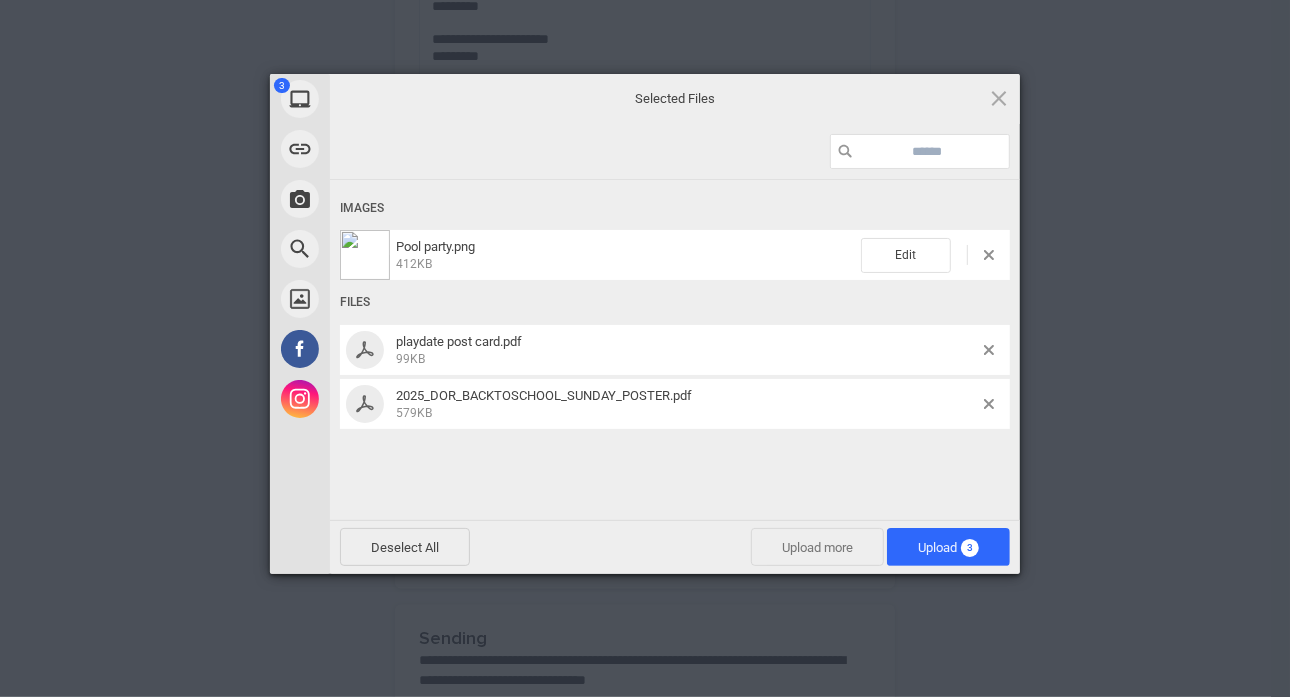 click on "Upload more" at bounding box center (817, 547) 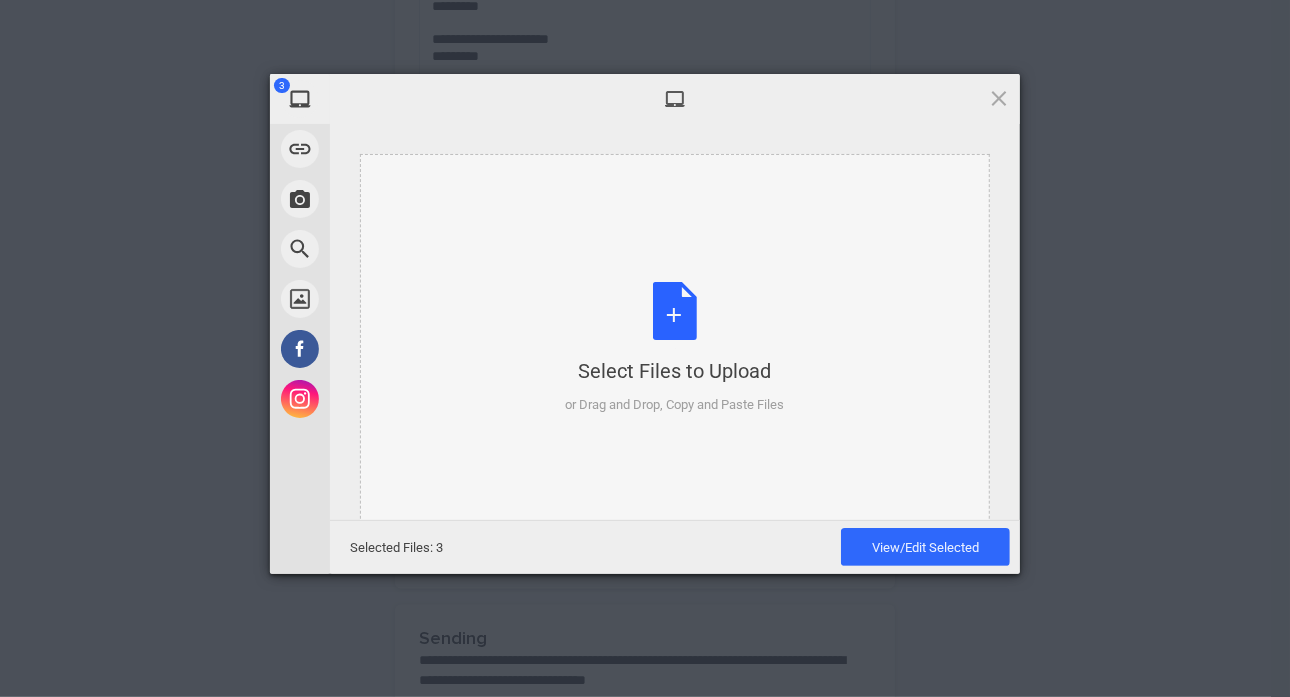 click on "Select Files to Upload
or Drag and Drop, Copy and Paste Files" at bounding box center [675, 349] 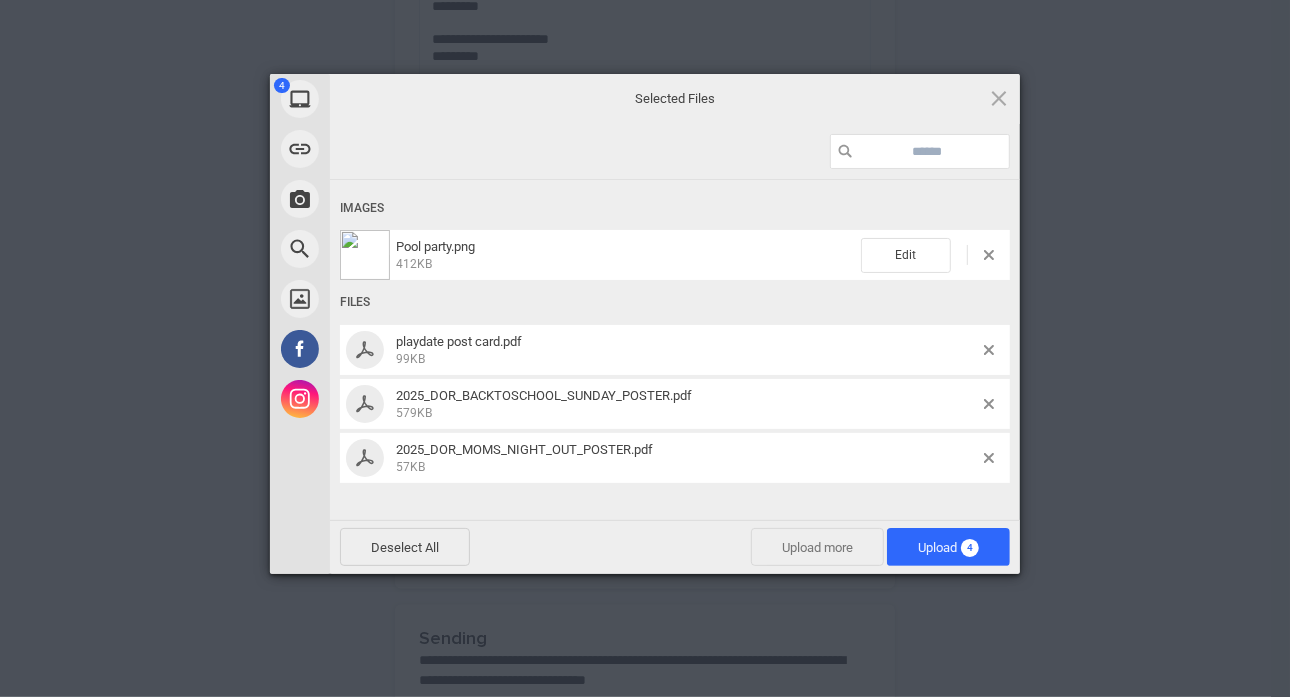 click on "Upload more" at bounding box center (817, 547) 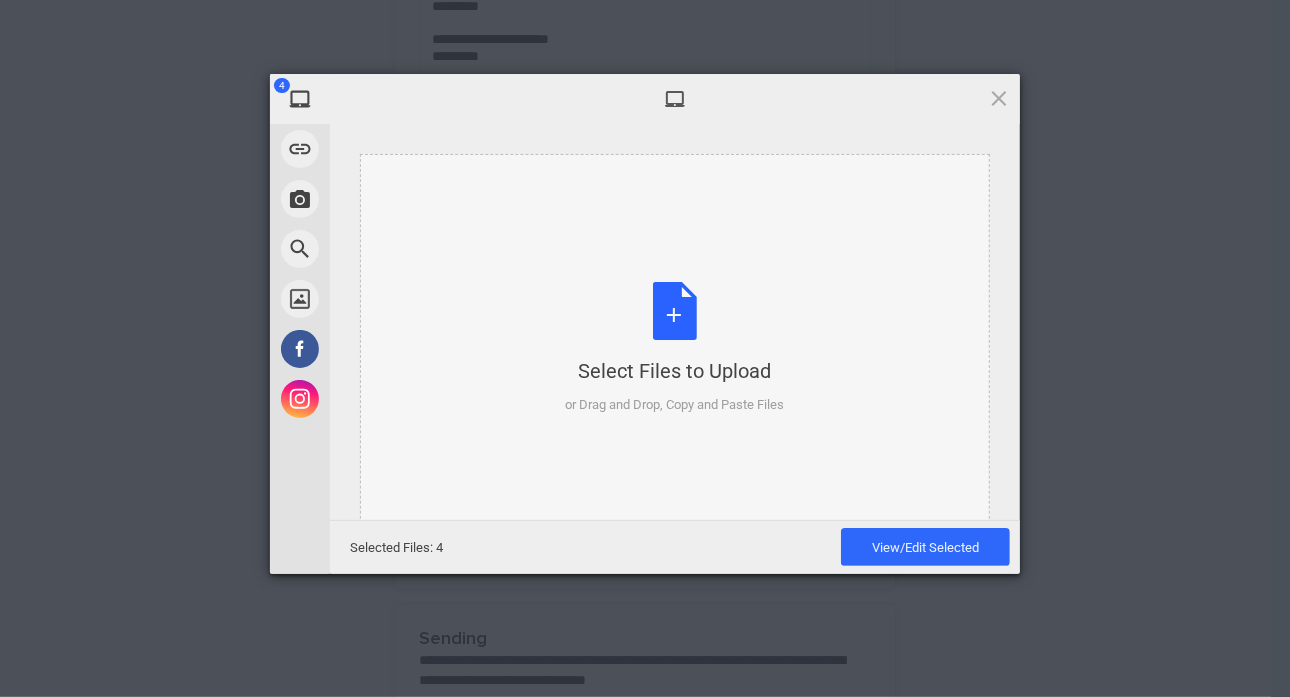 click on "Select Files to Upload
or Drag and Drop, Copy and Paste Files" at bounding box center [675, 348] 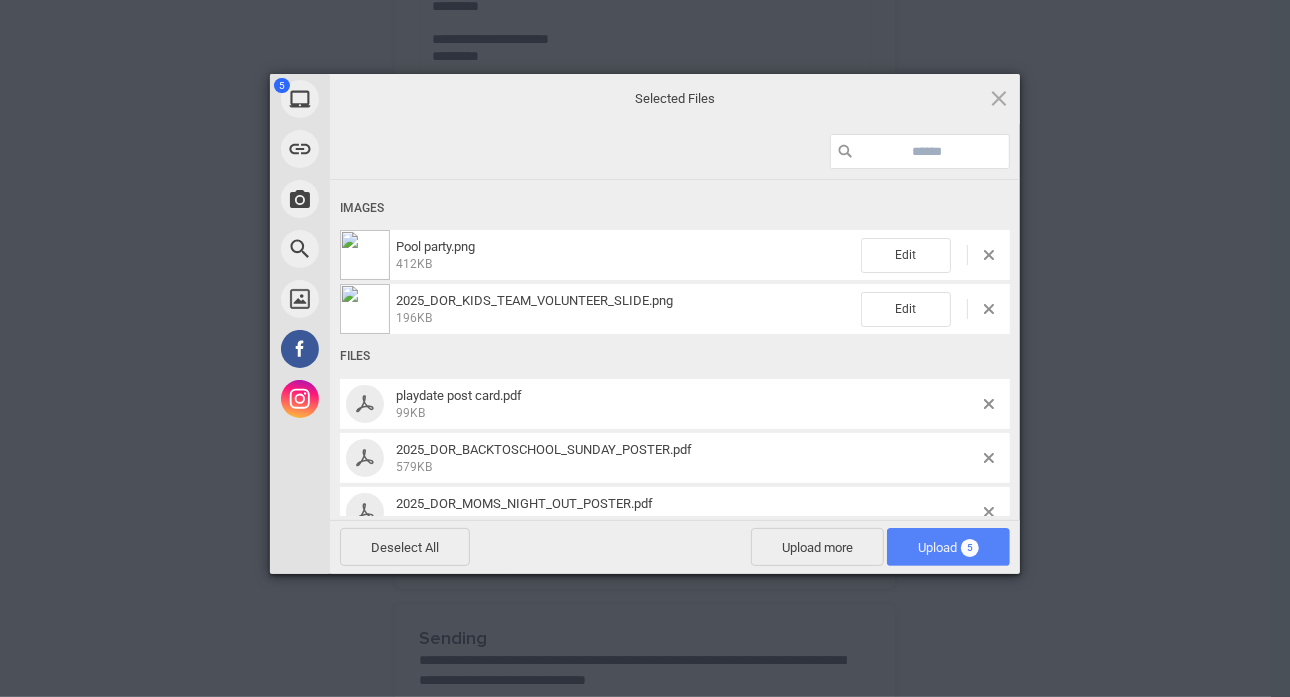 click on "5" at bounding box center [970, 548] 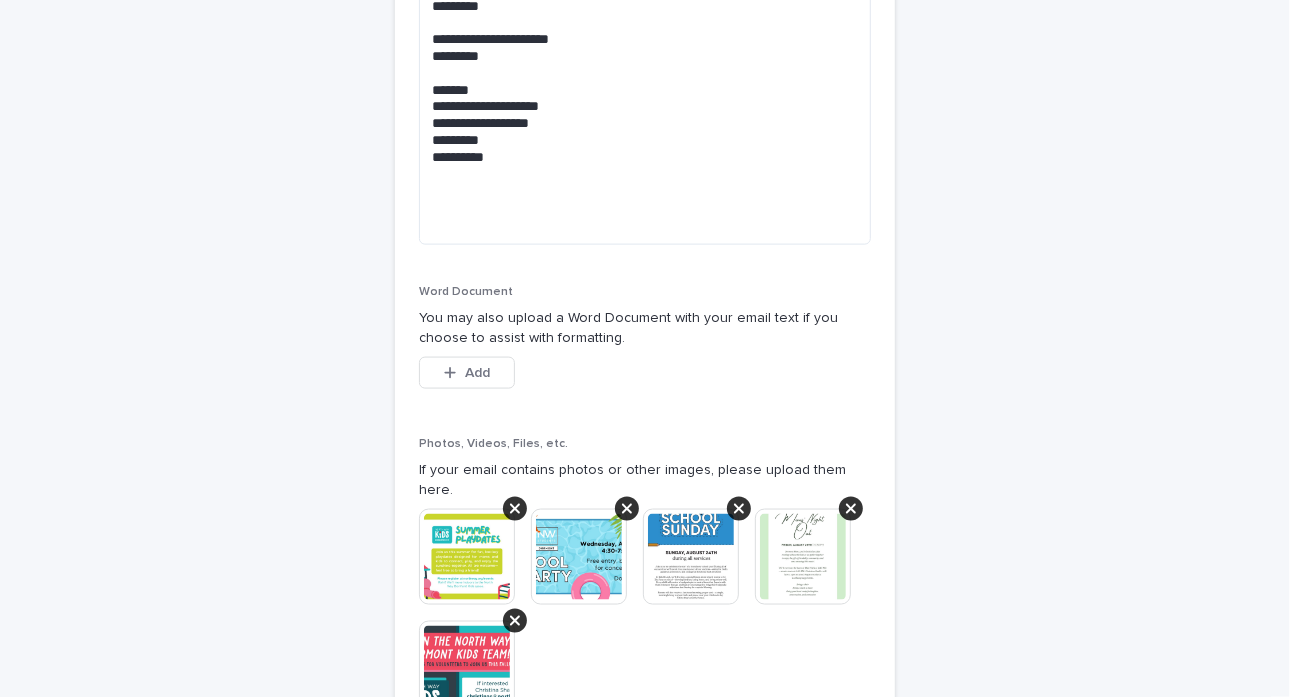 click at bounding box center [467, 557] 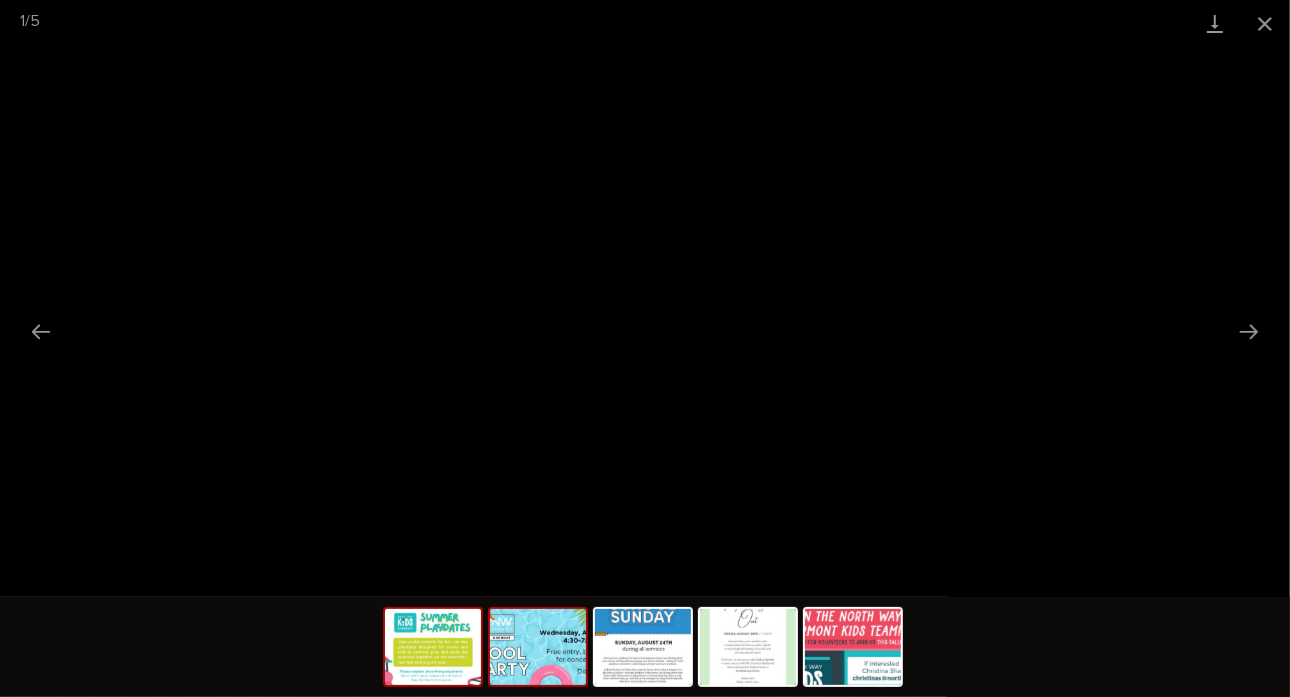 click at bounding box center (538, 647) 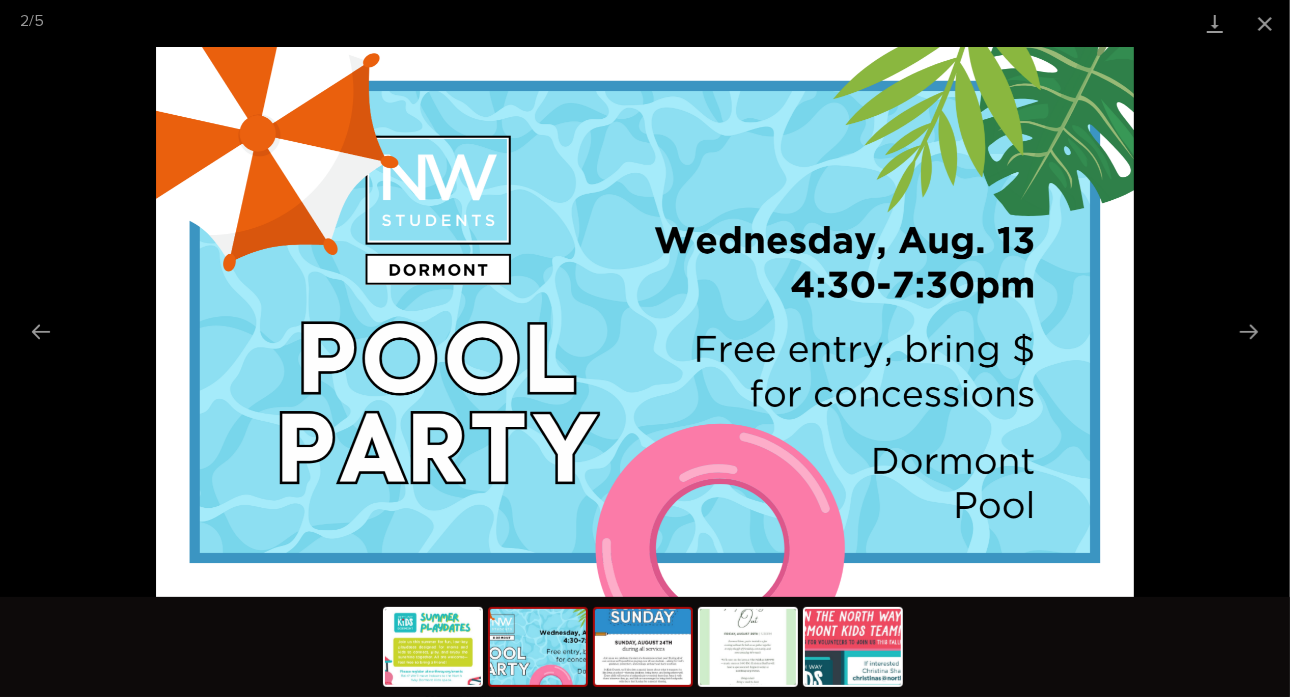 click at bounding box center [643, 647] 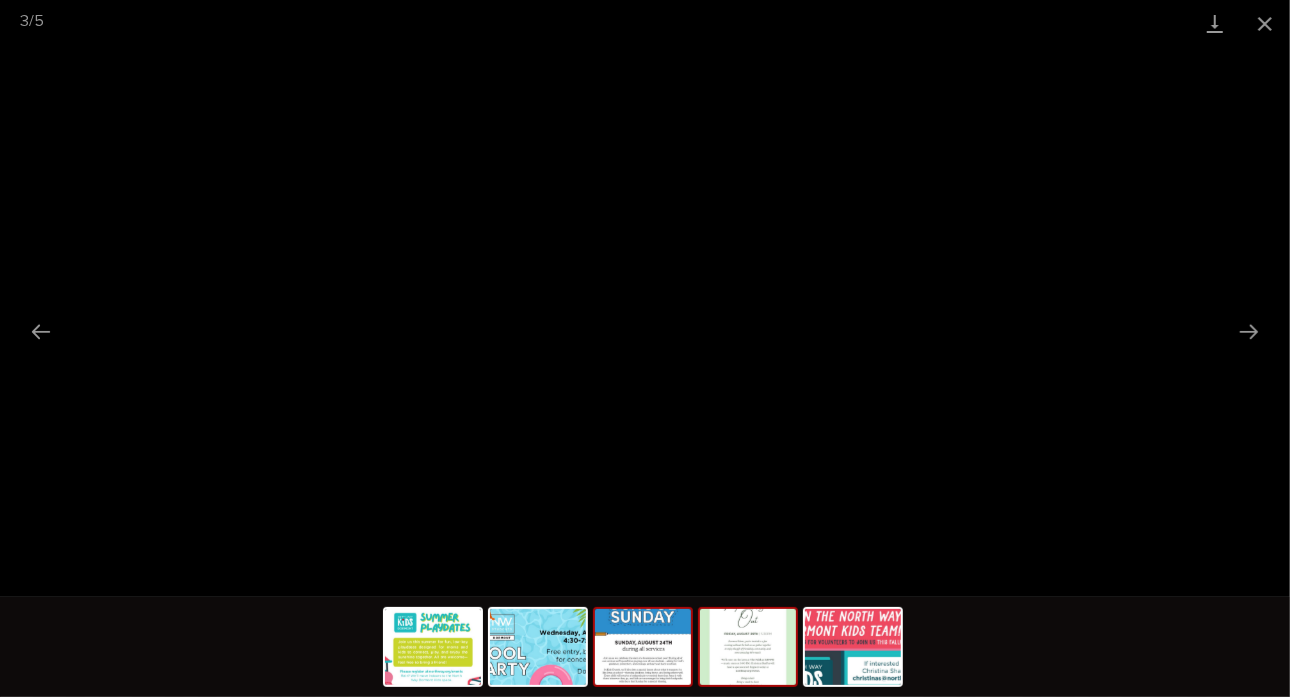 click at bounding box center (748, 647) 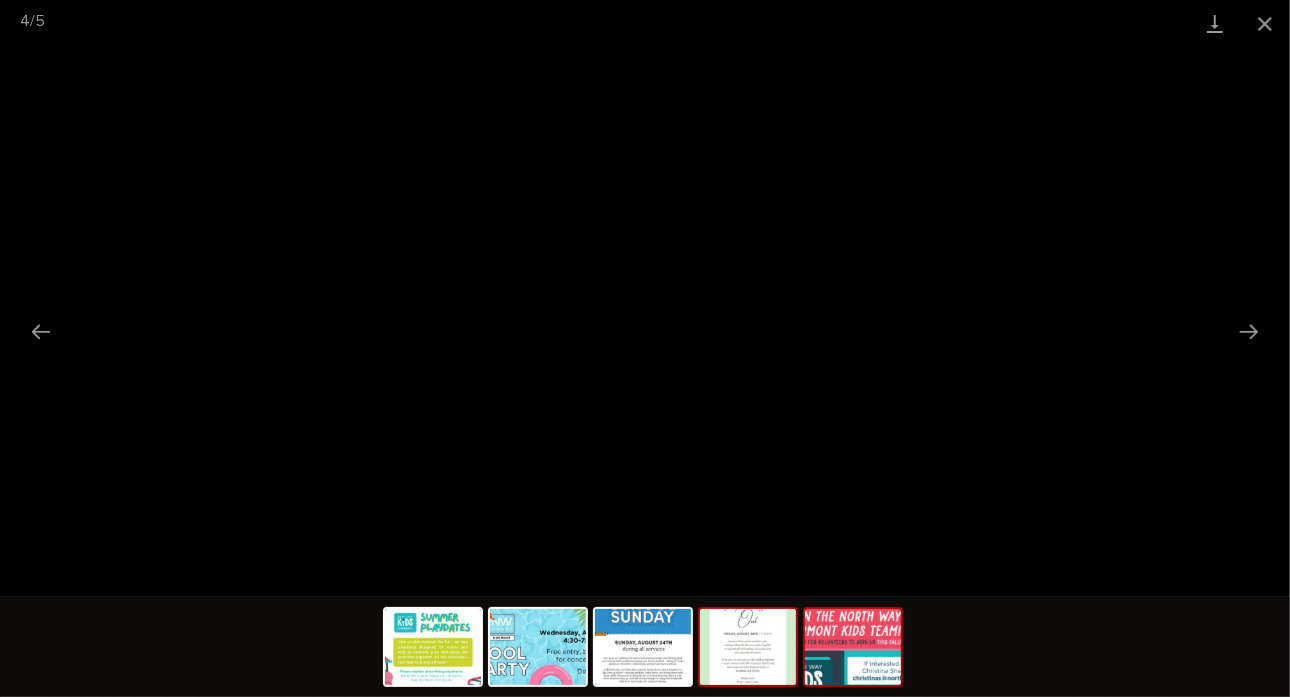 click at bounding box center (853, 647) 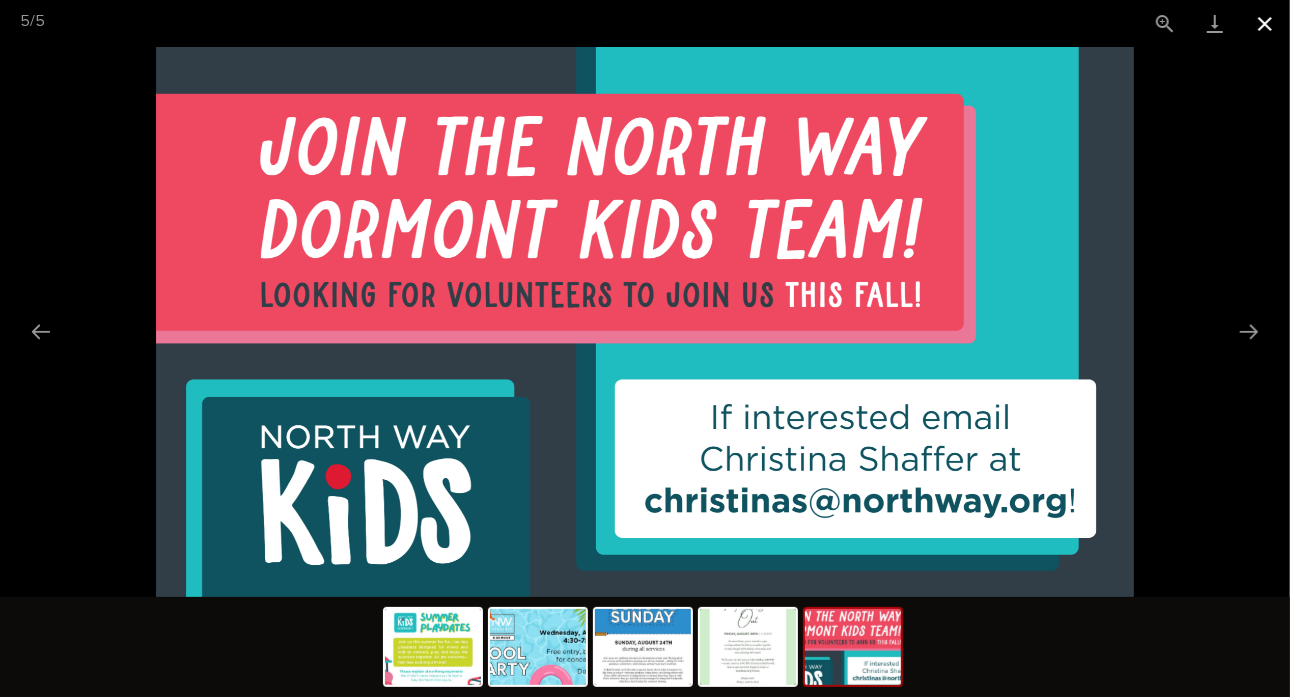 click at bounding box center (1265, 23) 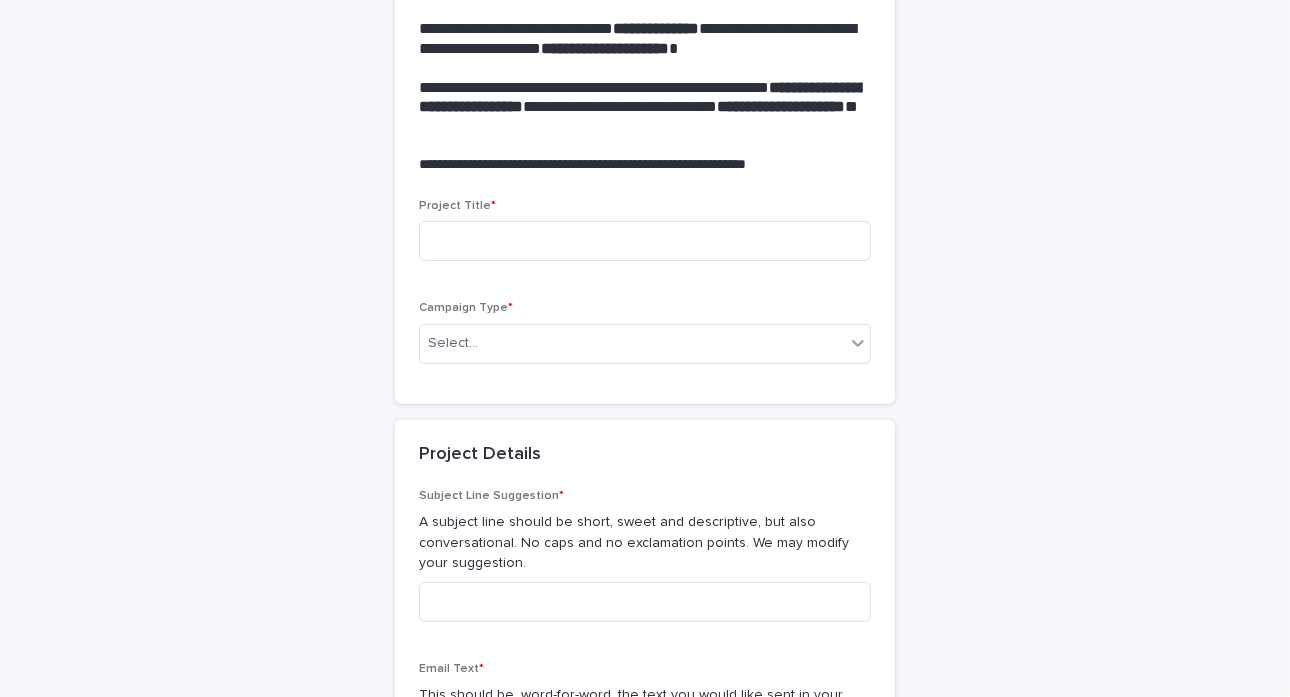 scroll, scrollTop: 0, scrollLeft: 0, axis: both 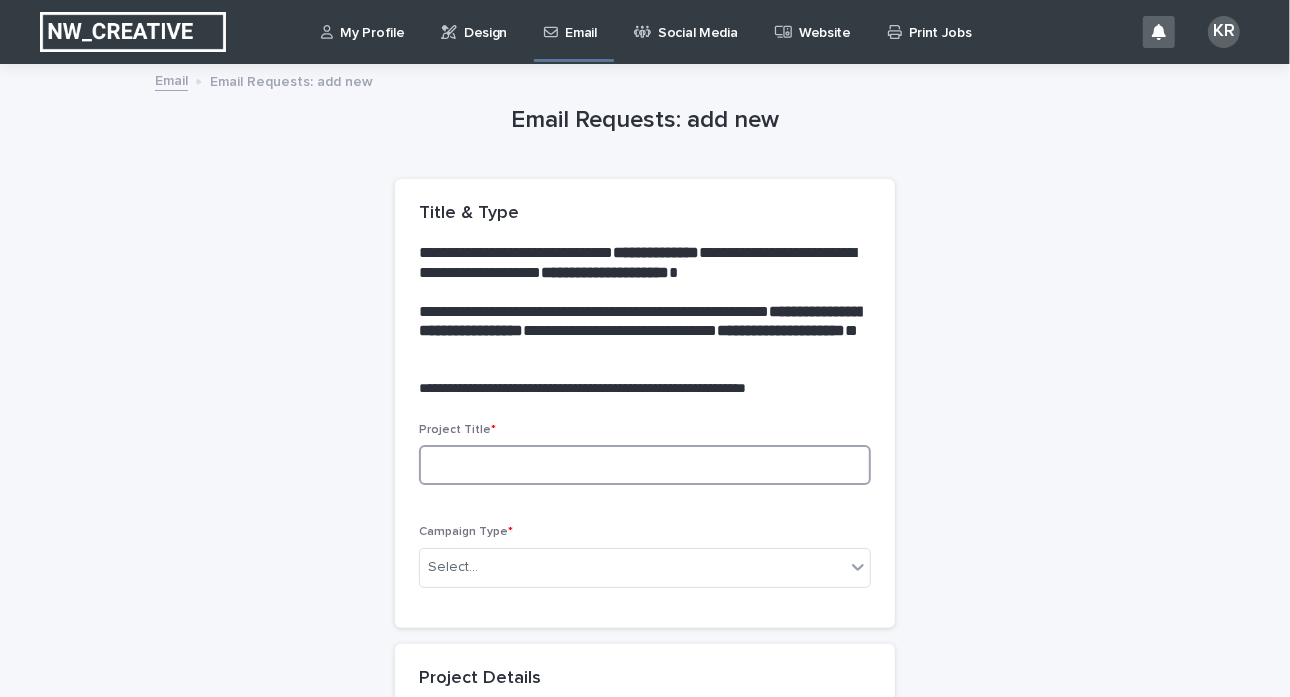 click at bounding box center (645, 465) 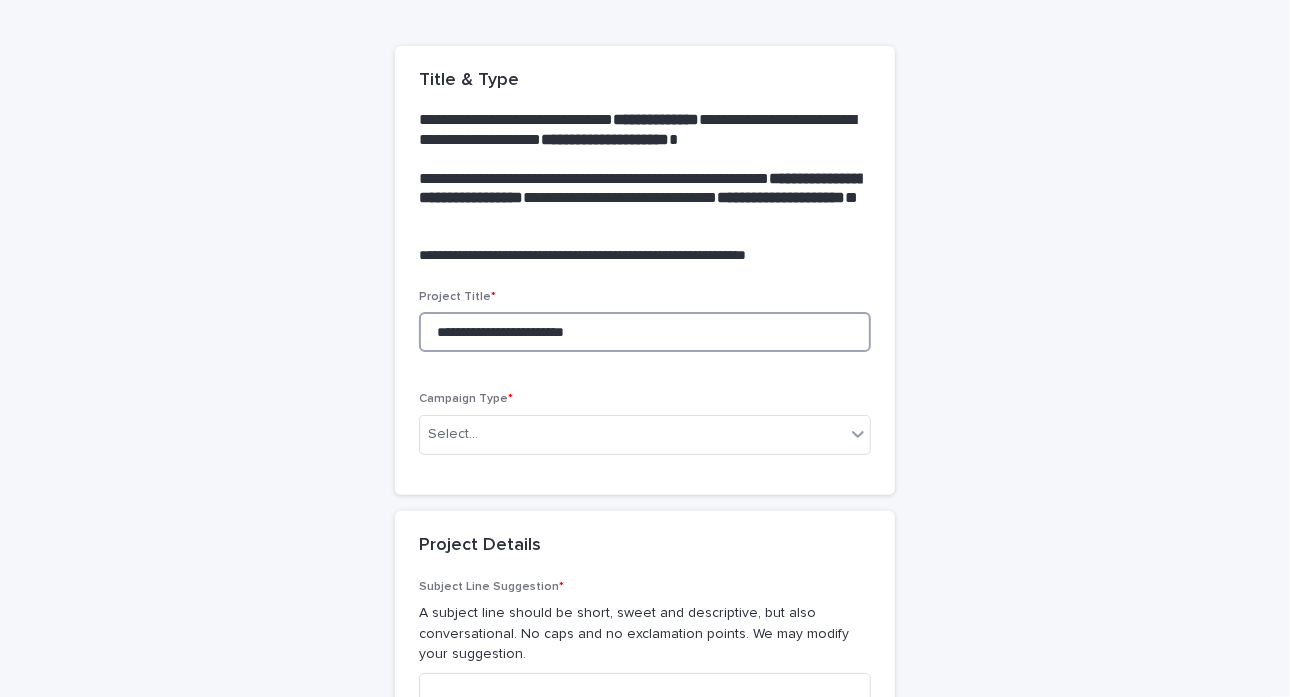 scroll, scrollTop: 138, scrollLeft: 0, axis: vertical 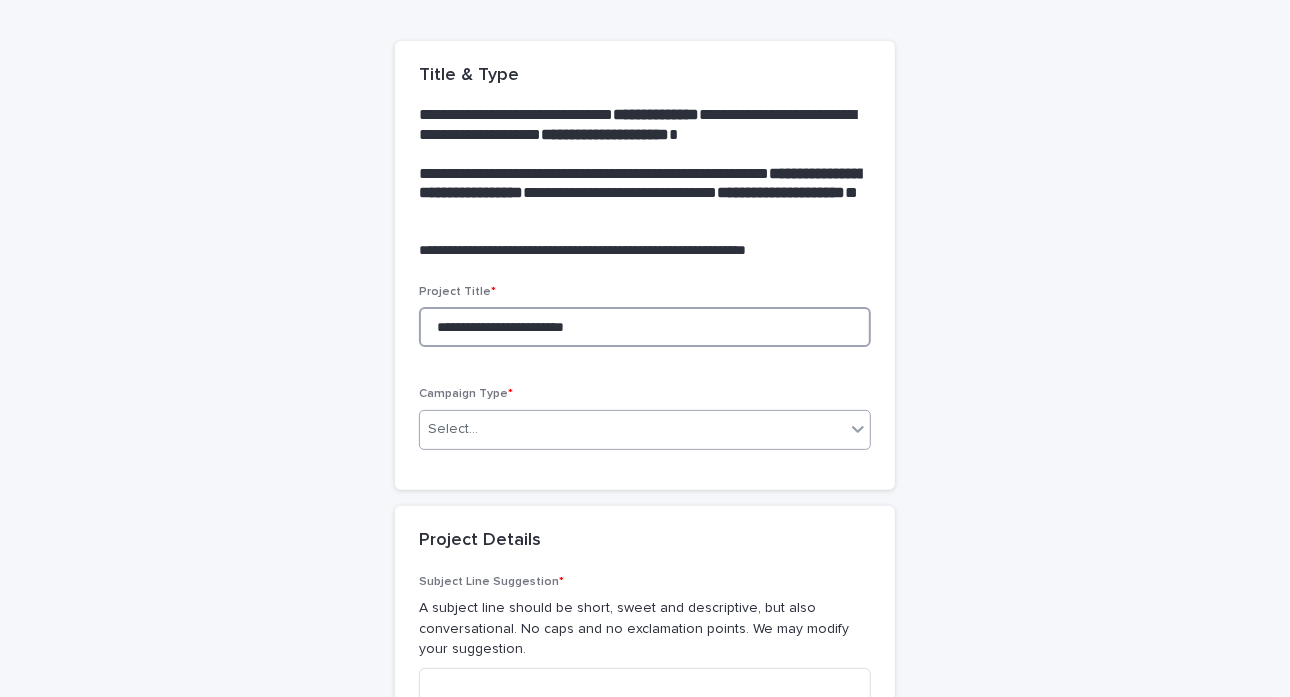 type on "**********" 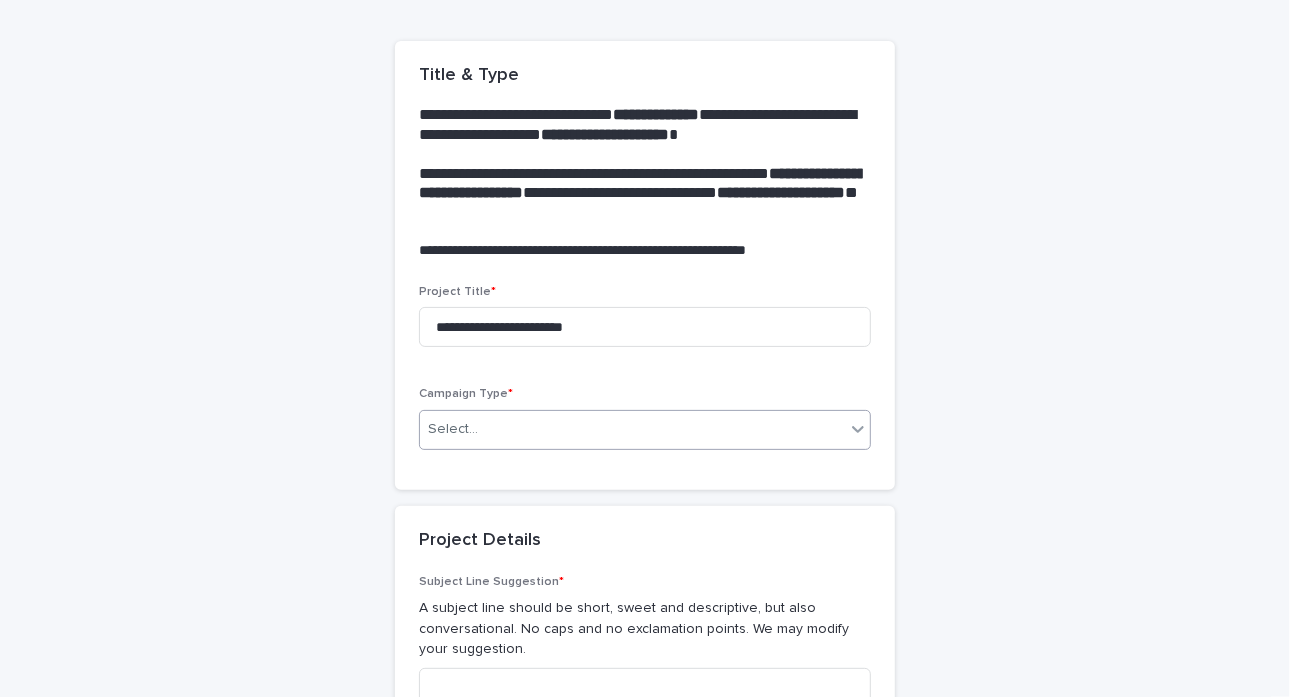 click on "Select..." at bounding box center (632, 429) 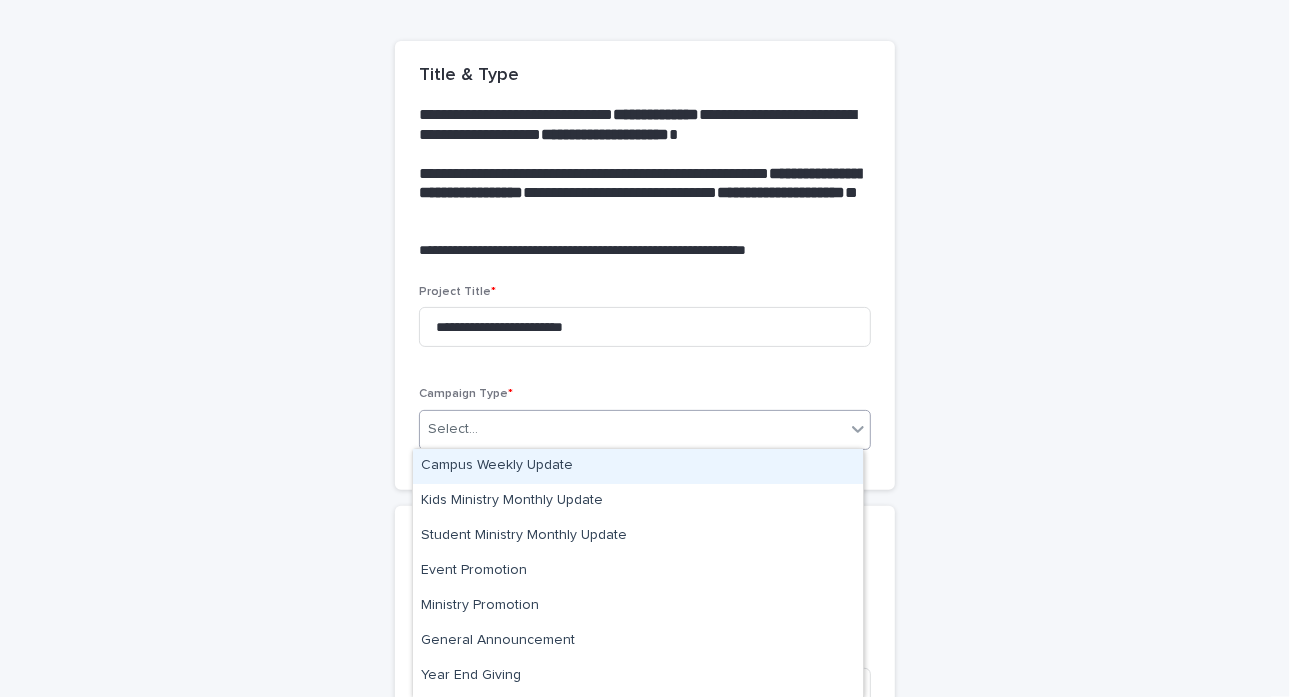 click on "Campus Weekly Update" at bounding box center [638, 466] 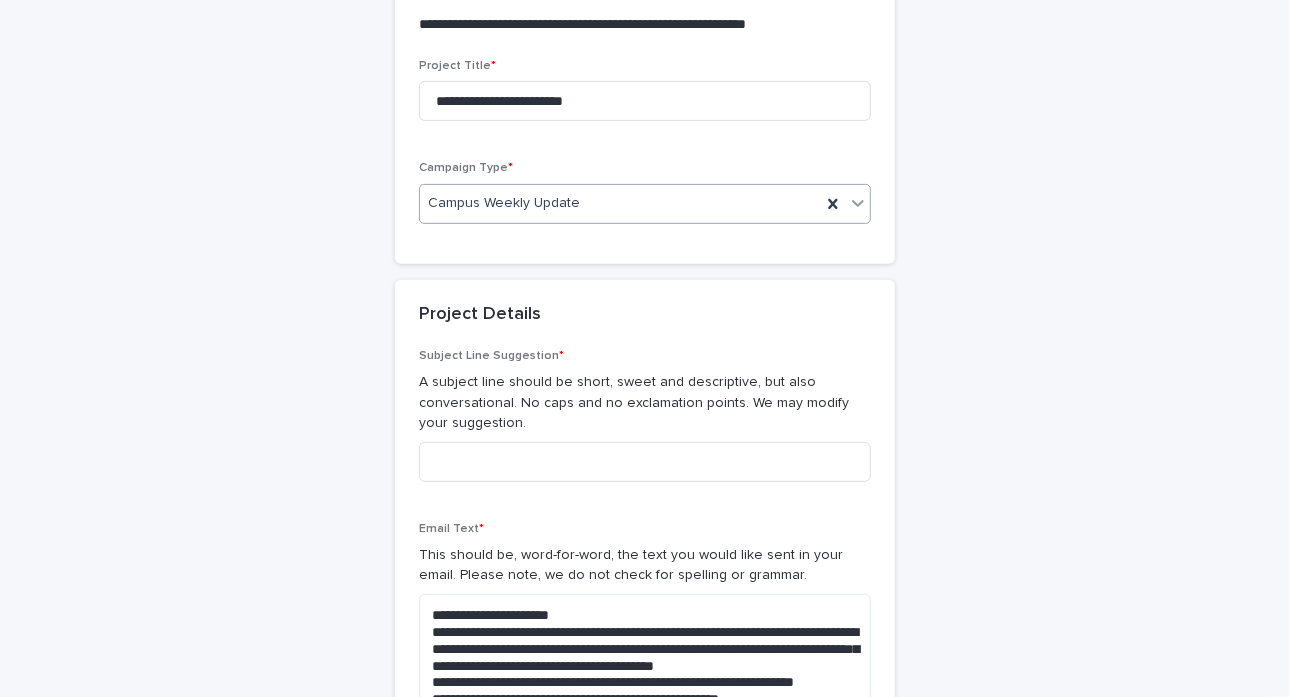 scroll, scrollTop: 366, scrollLeft: 0, axis: vertical 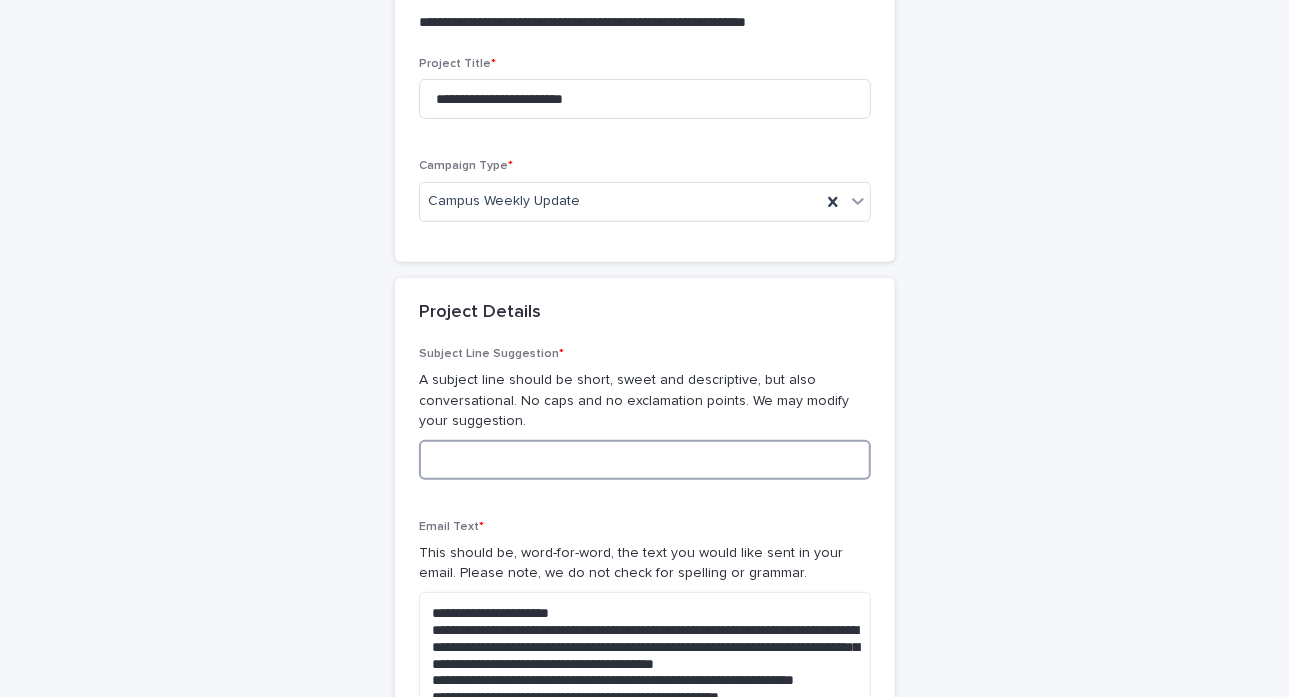 click at bounding box center [645, 460] 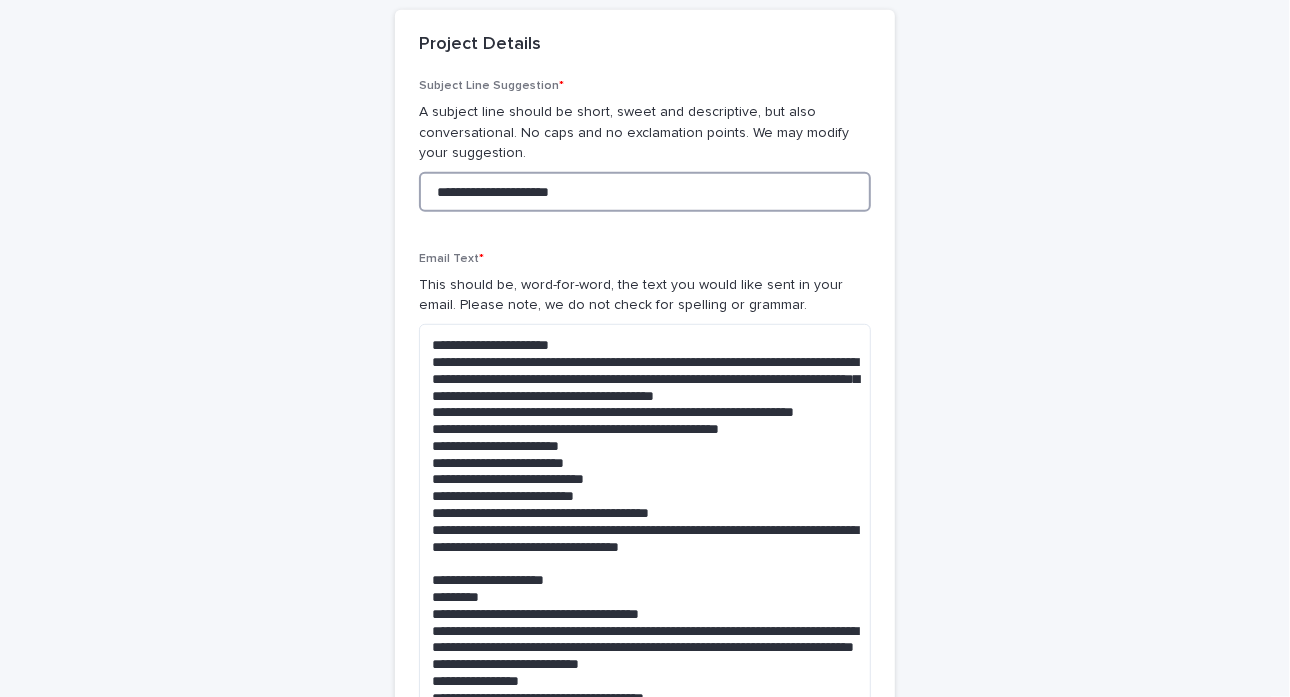 scroll, scrollTop: 640, scrollLeft: 0, axis: vertical 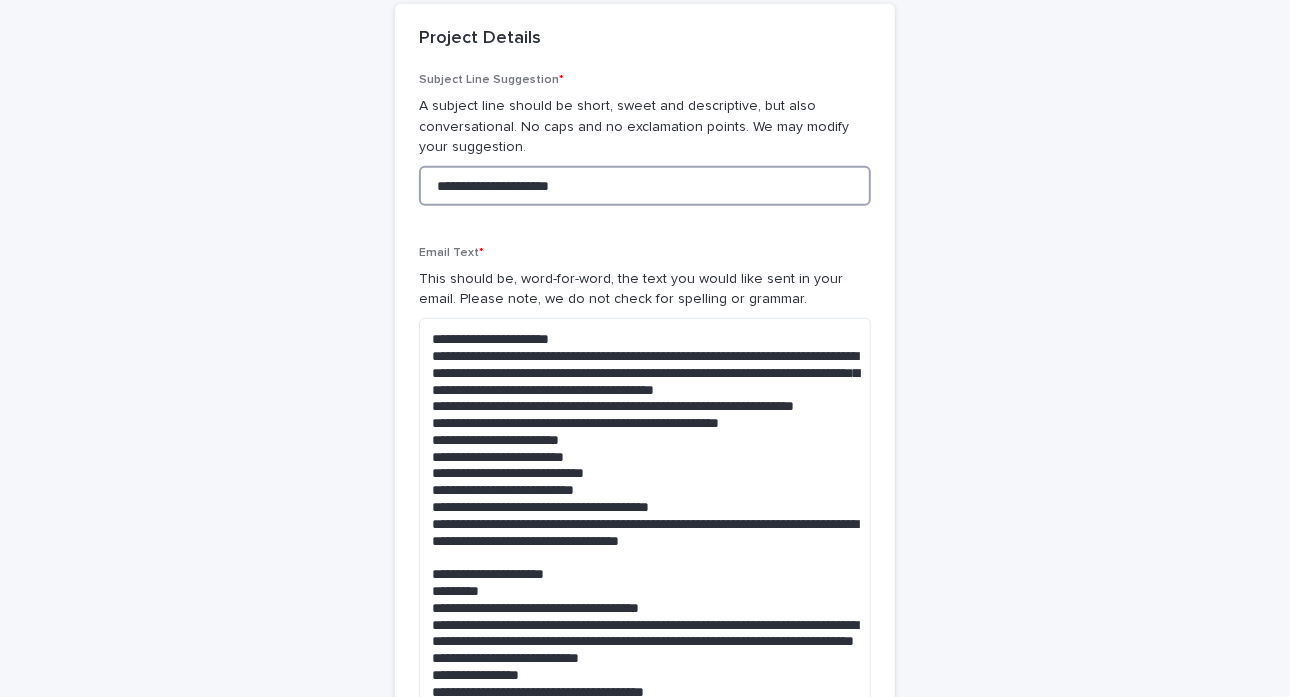 click on "**********" at bounding box center [645, 186] 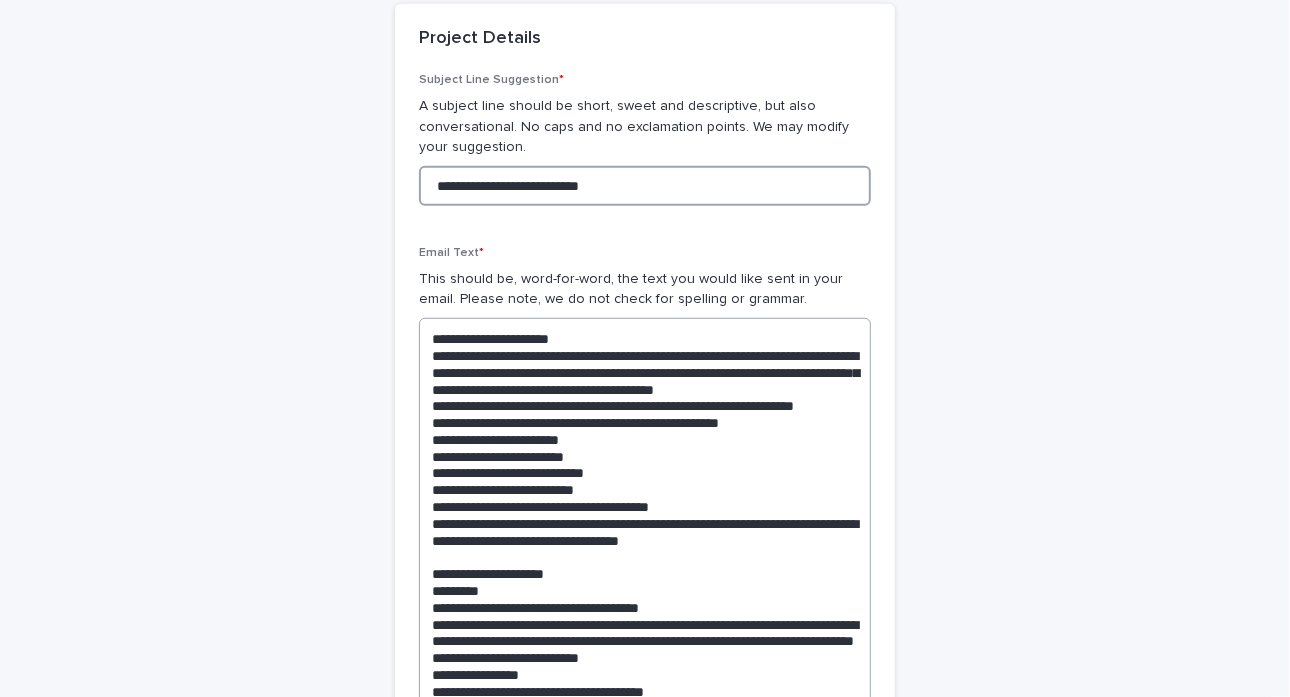 type on "**********" 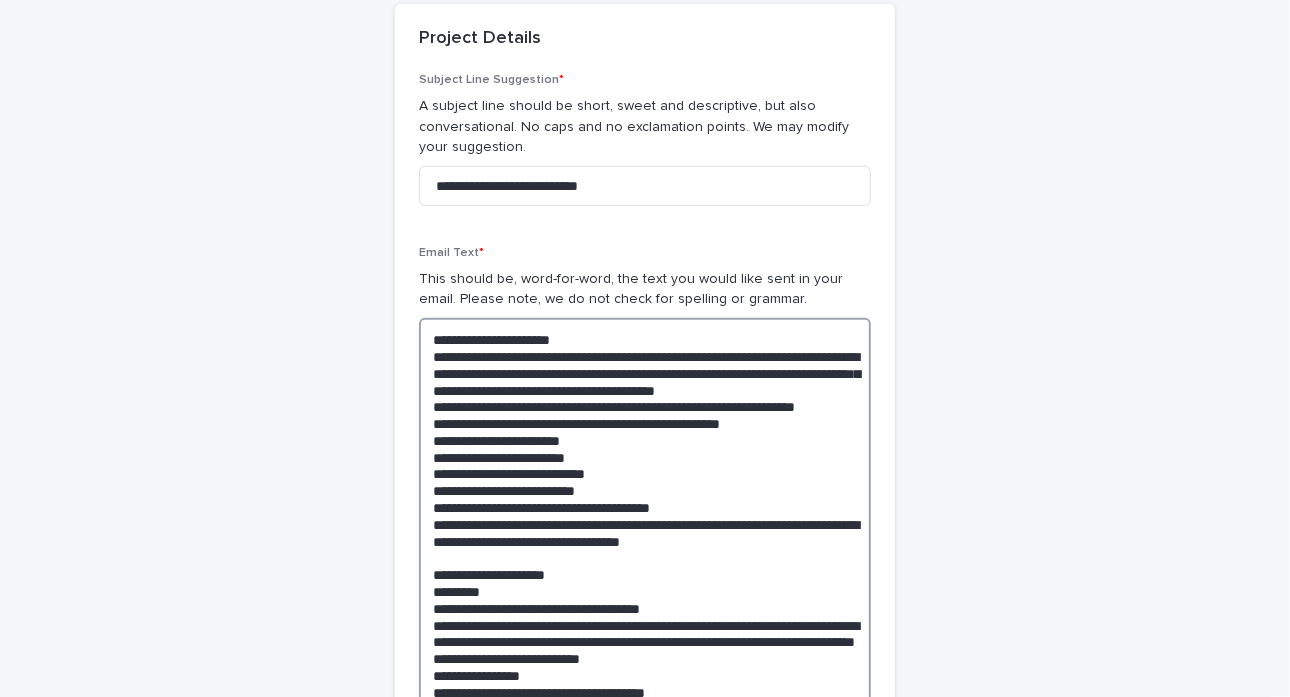 drag, startPoint x: 550, startPoint y: 442, endPoint x: 520, endPoint y: 426, distance: 34 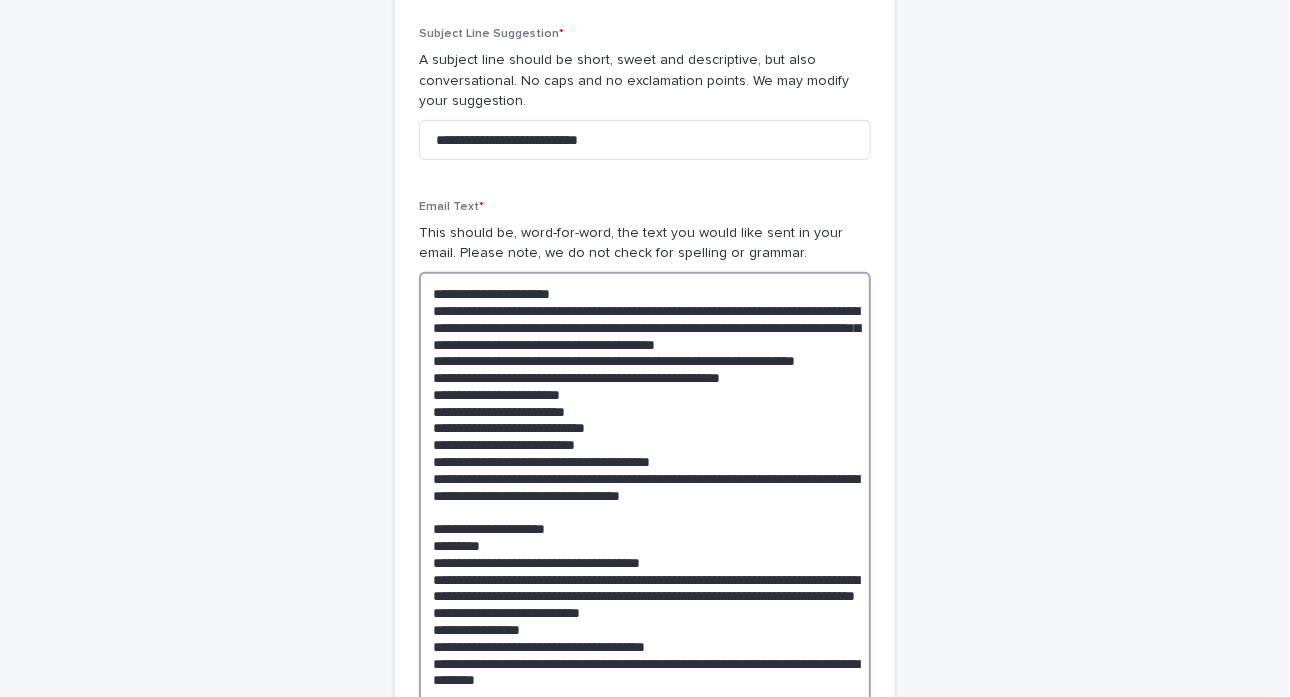 scroll, scrollTop: 686, scrollLeft: 0, axis: vertical 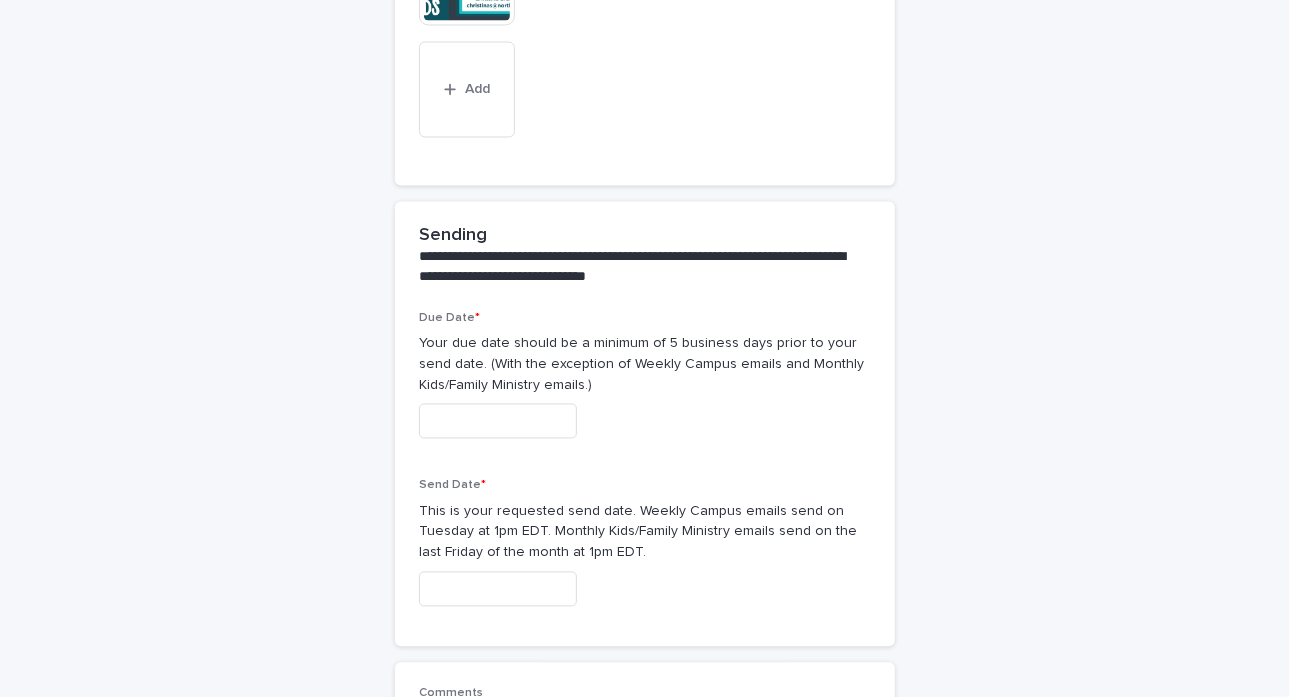 type on "**********" 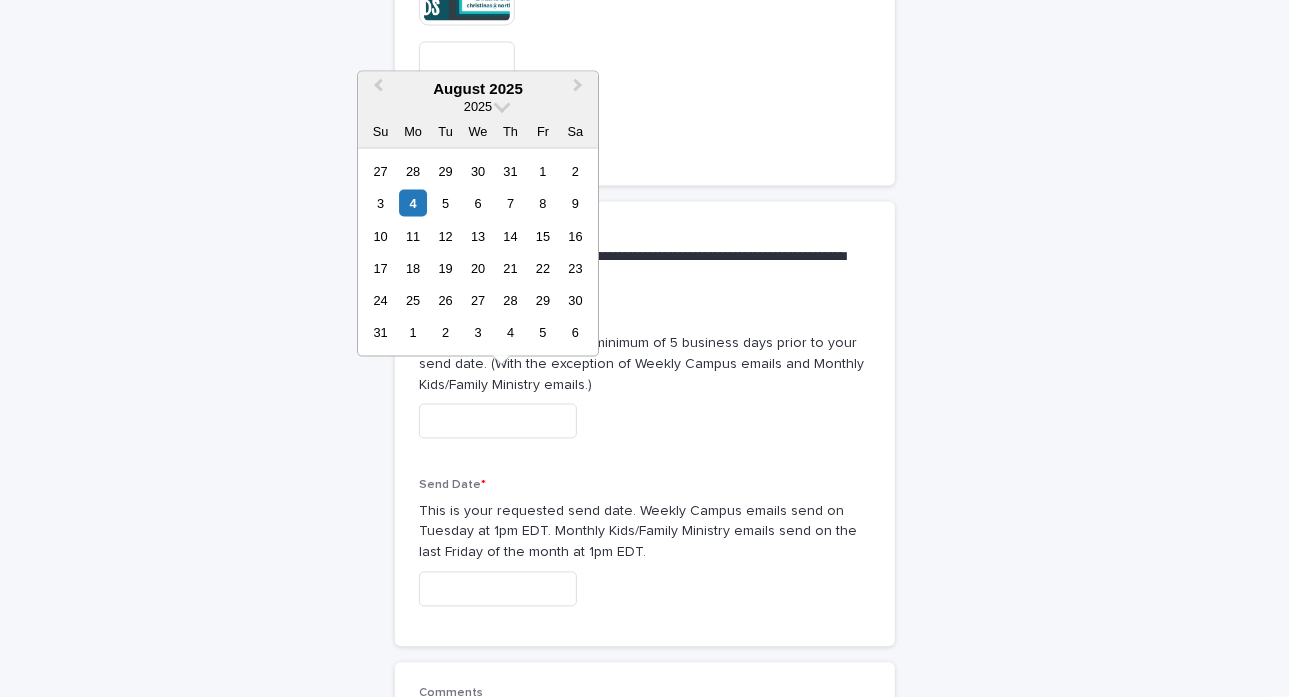 click at bounding box center [498, 421] 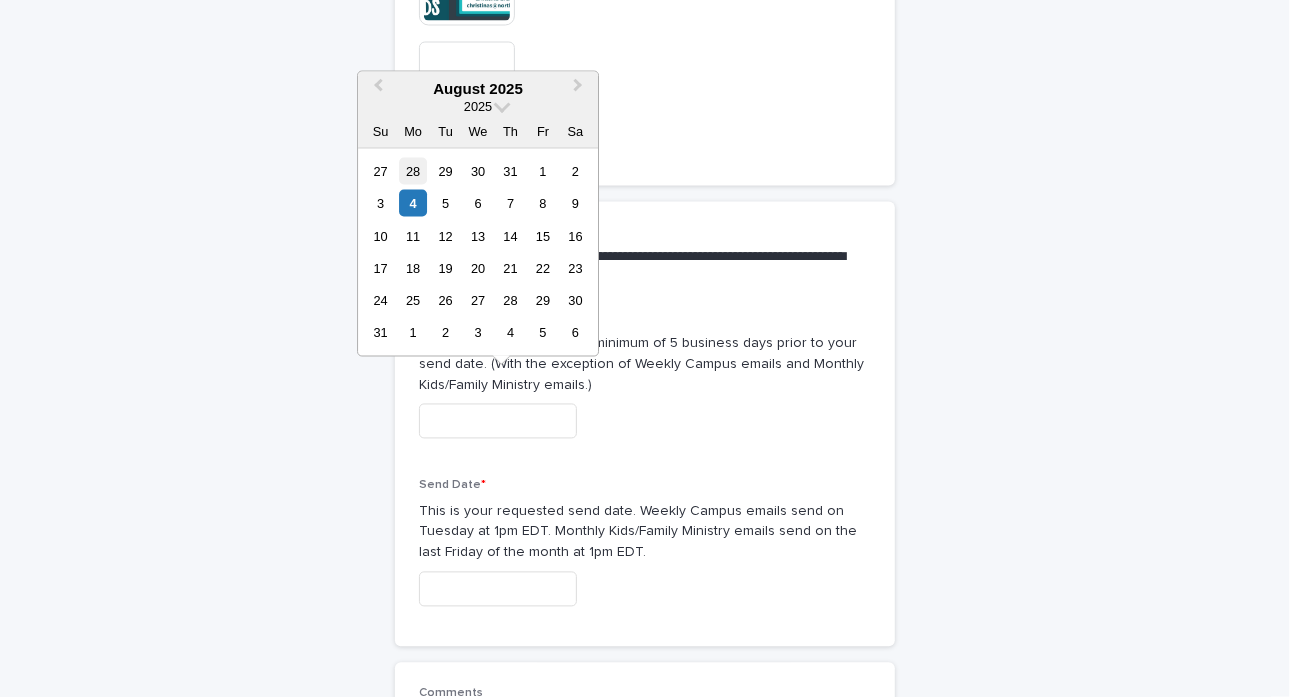 click on "28" at bounding box center [413, 170] 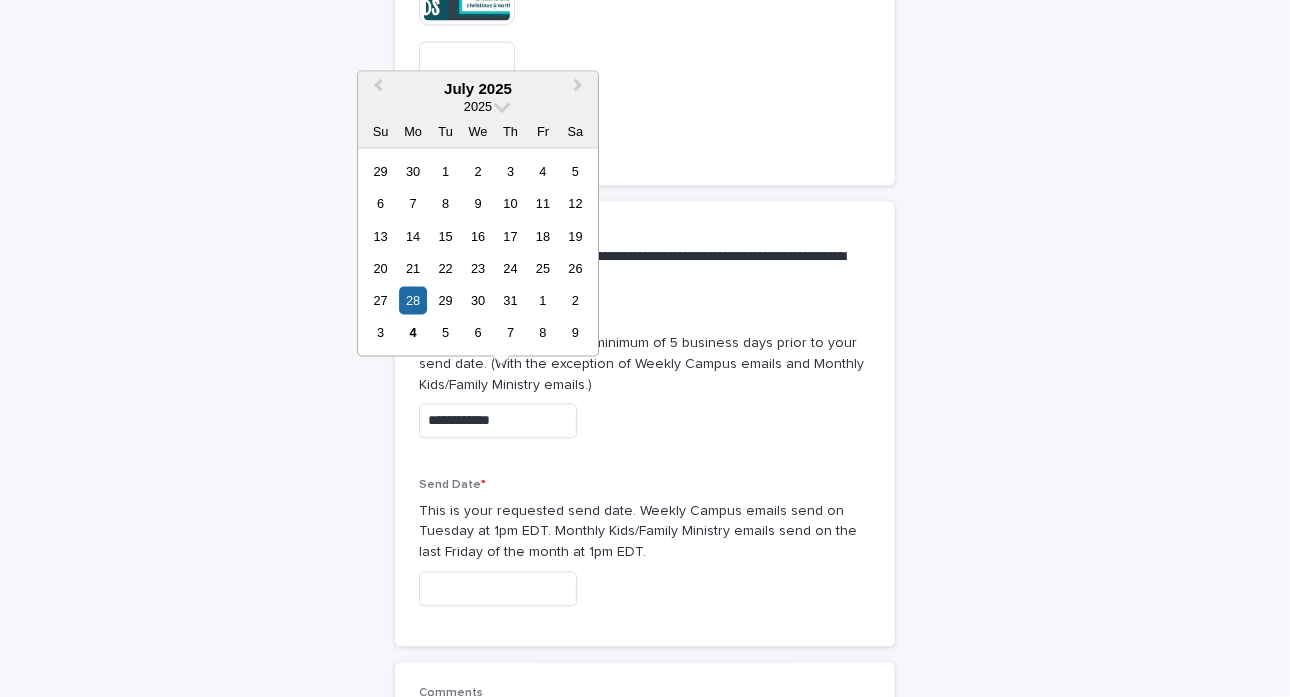 click on "**********" at bounding box center [498, 421] 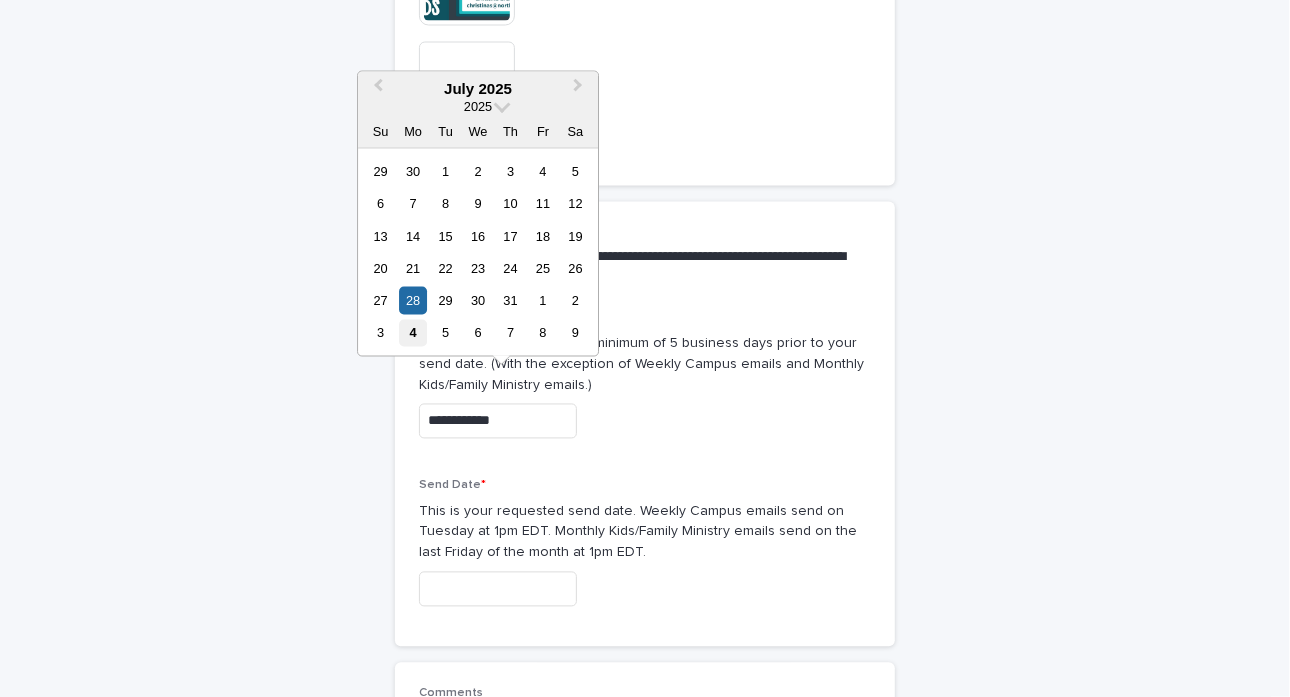 click on "4" at bounding box center [413, 333] 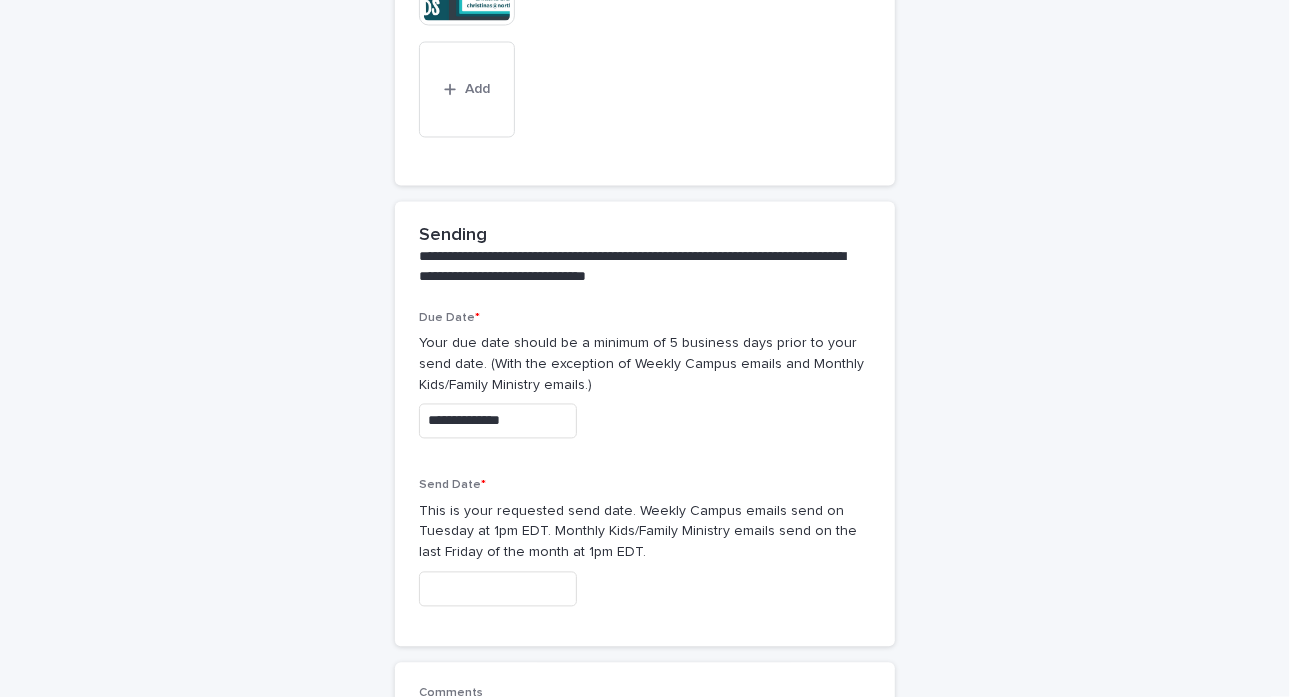 click at bounding box center (498, 589) 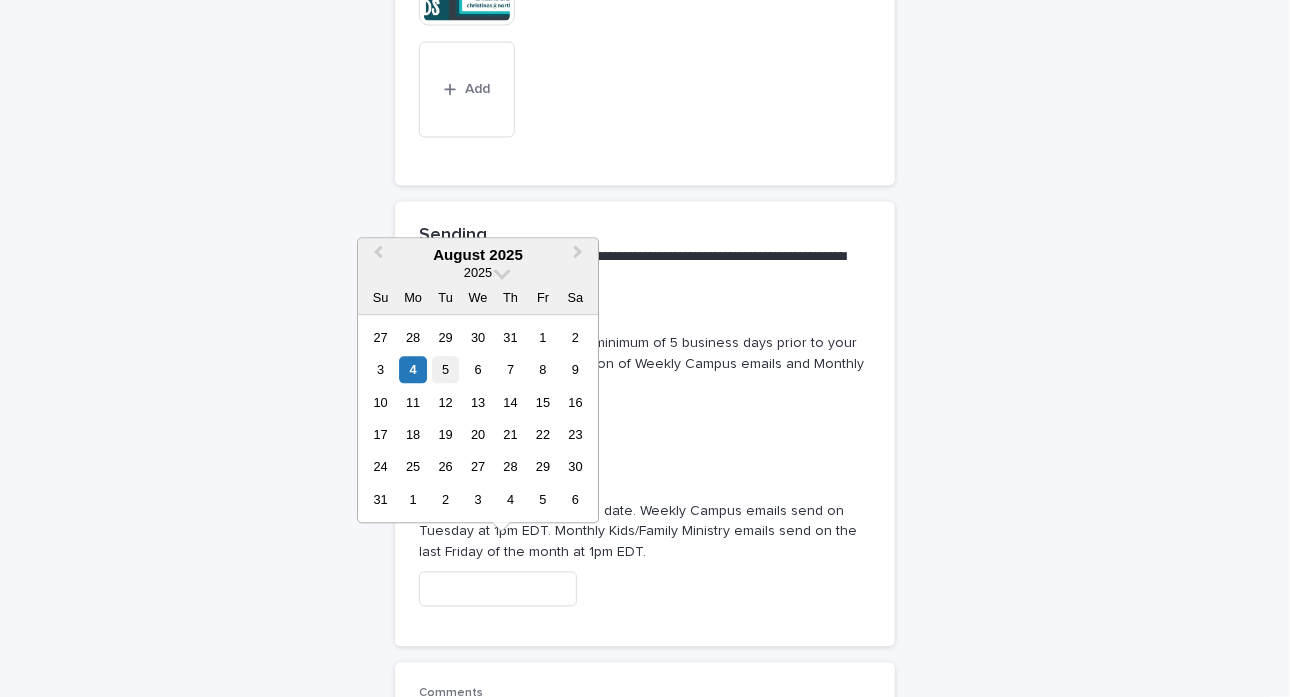 click on "5" at bounding box center [445, 369] 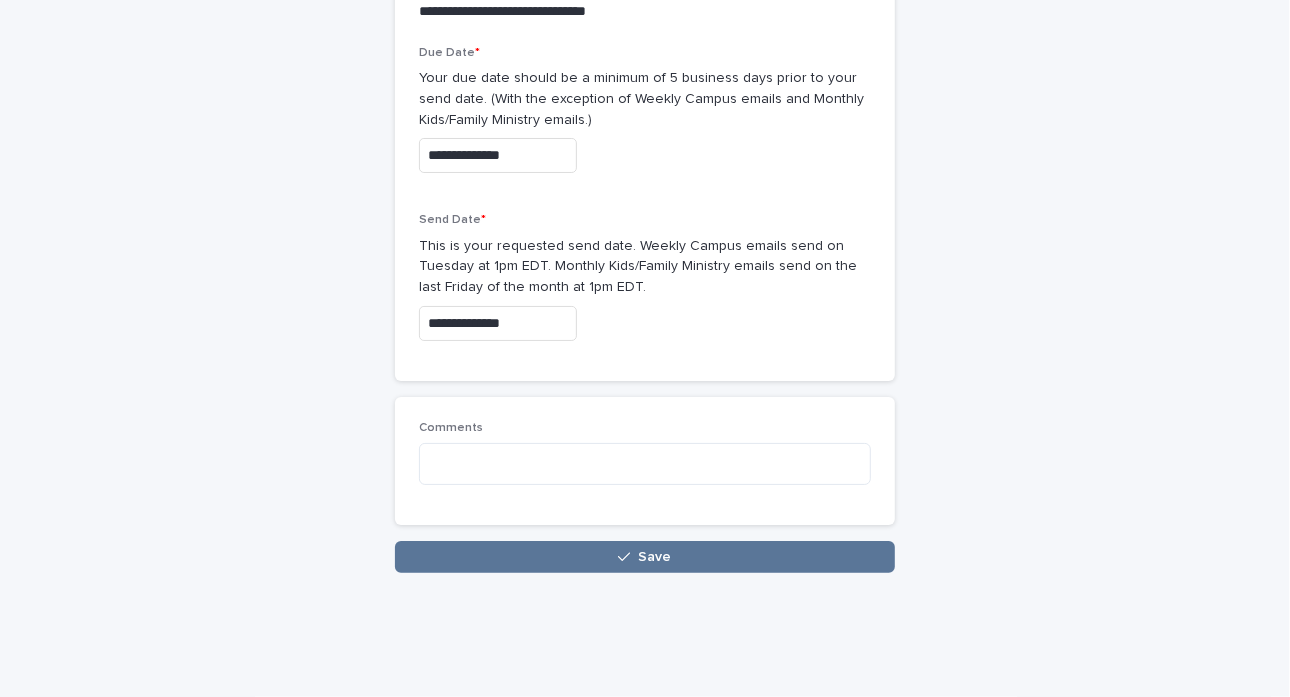 scroll, scrollTop: 2477, scrollLeft: 0, axis: vertical 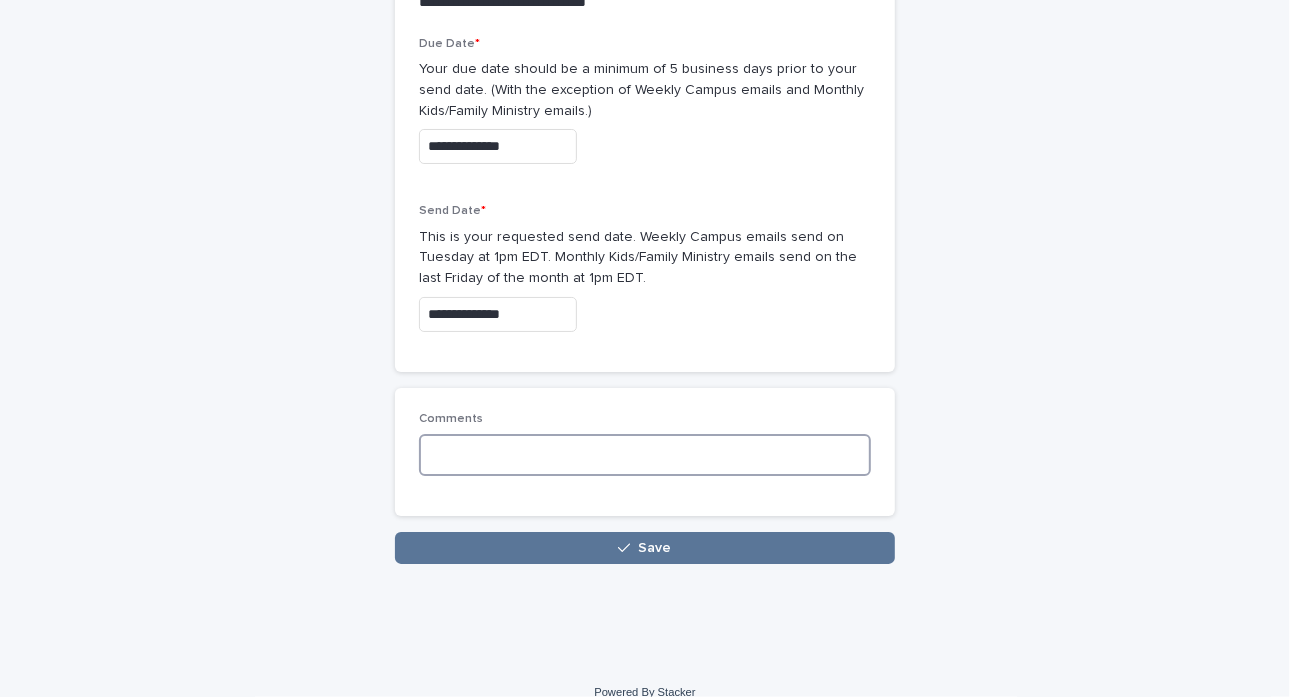 click at bounding box center [645, 455] 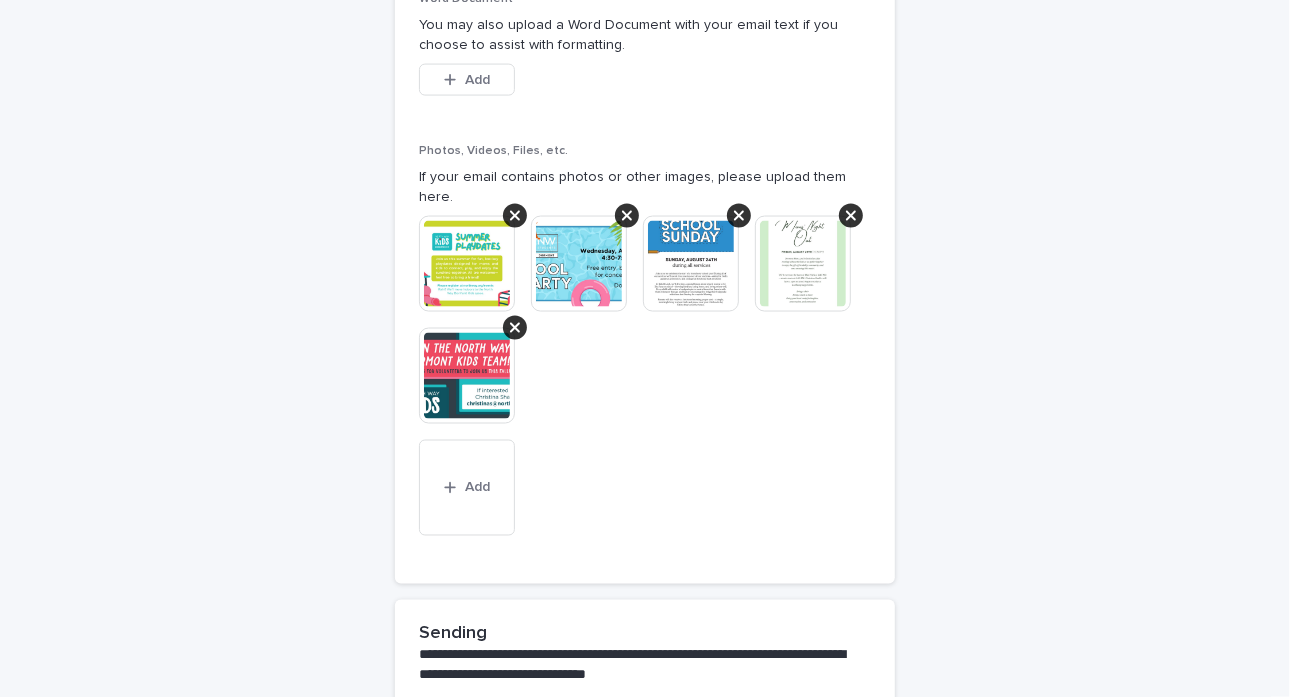 scroll, scrollTop: 2527, scrollLeft: 0, axis: vertical 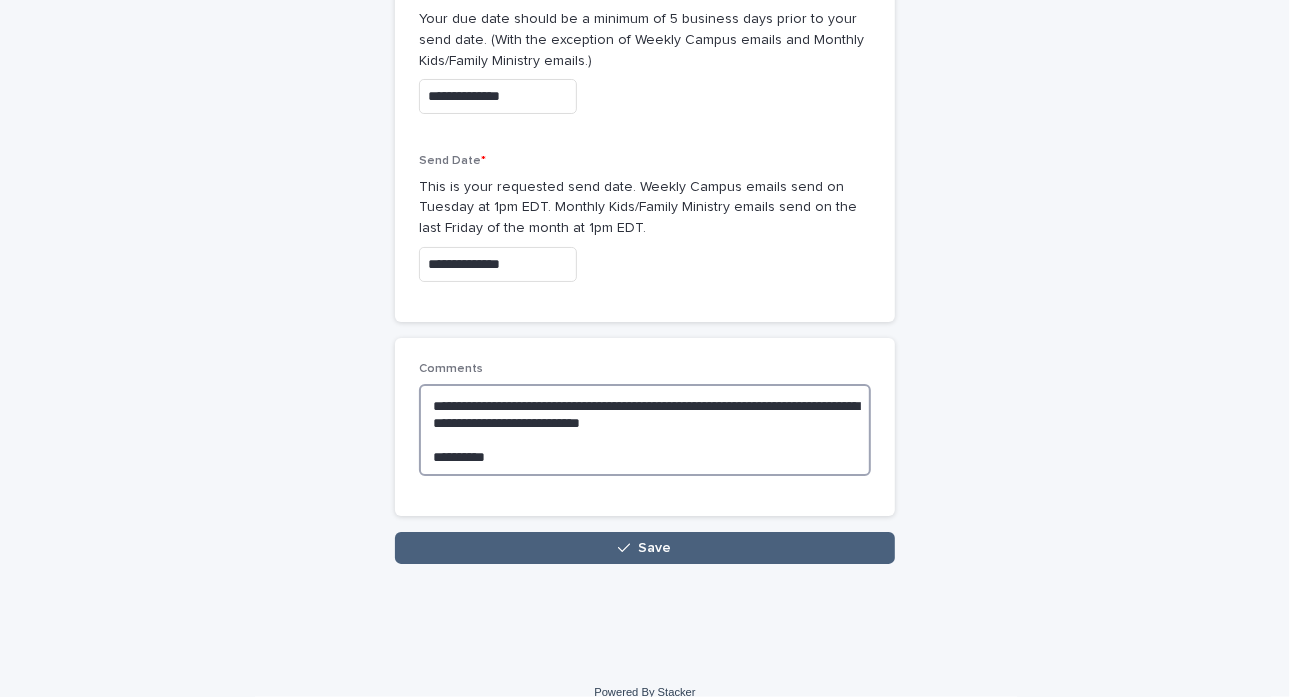 type on "**********" 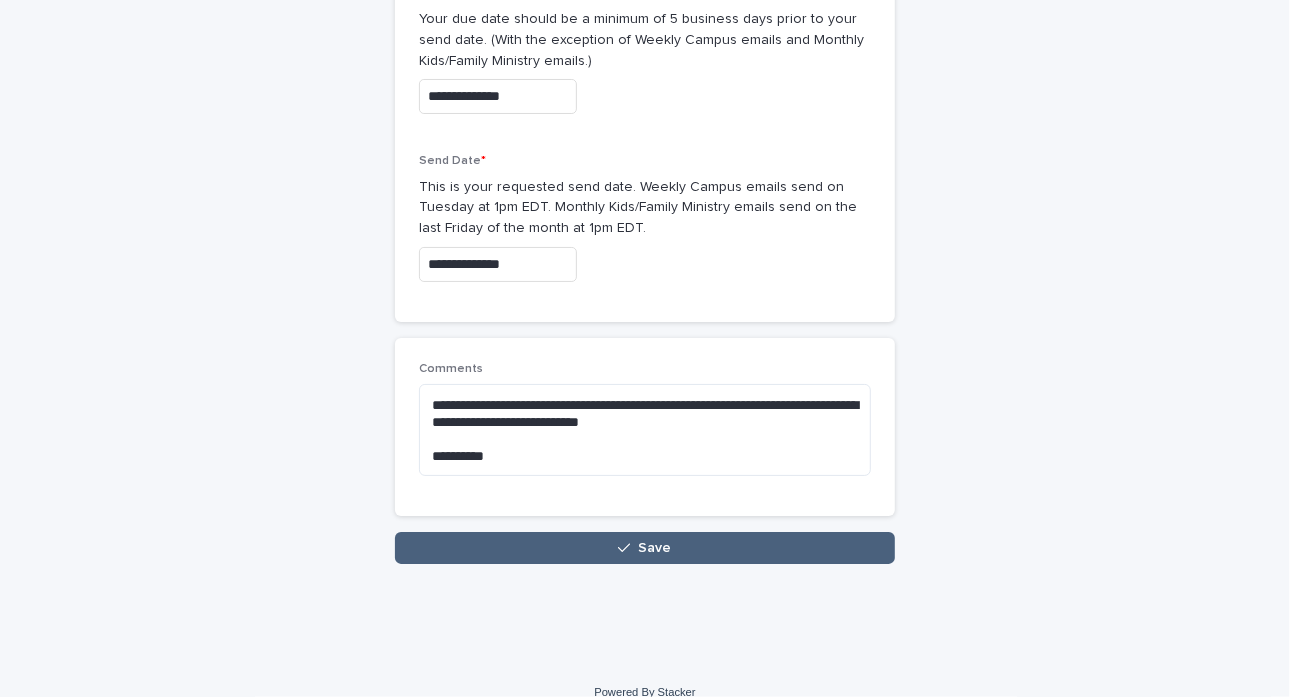 click on "Save" at bounding box center [645, 548] 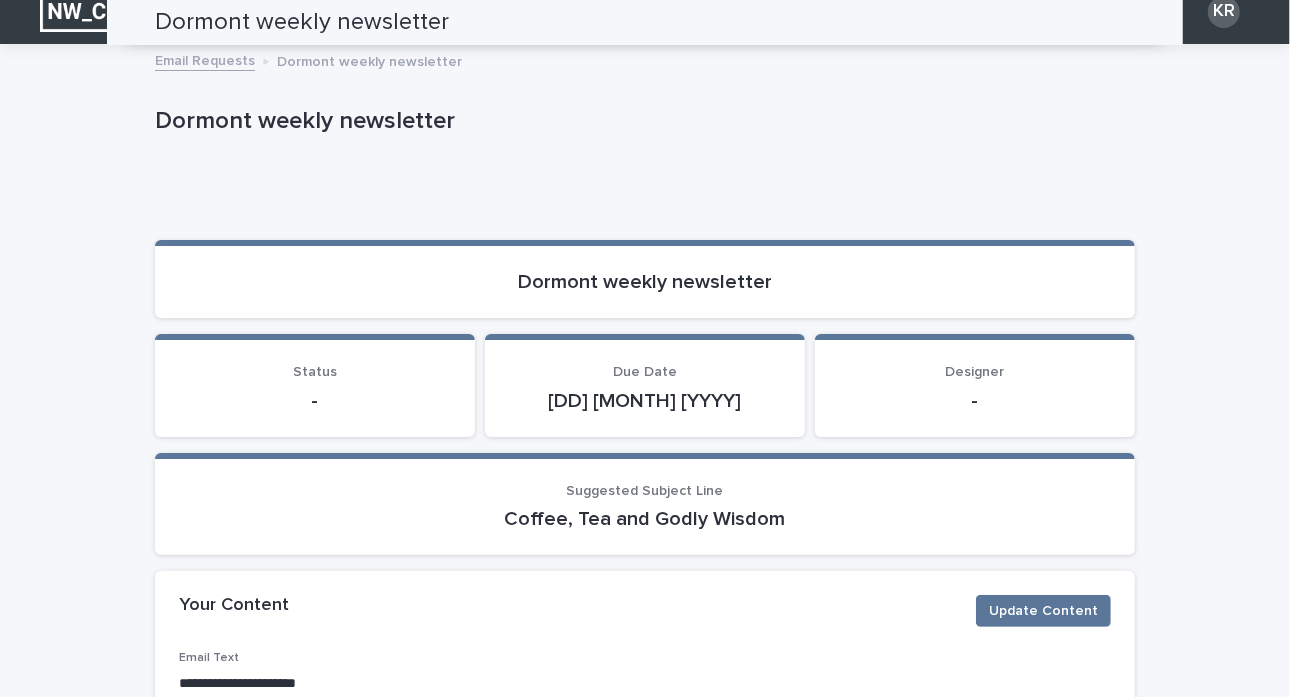 scroll, scrollTop: 0, scrollLeft: 0, axis: both 